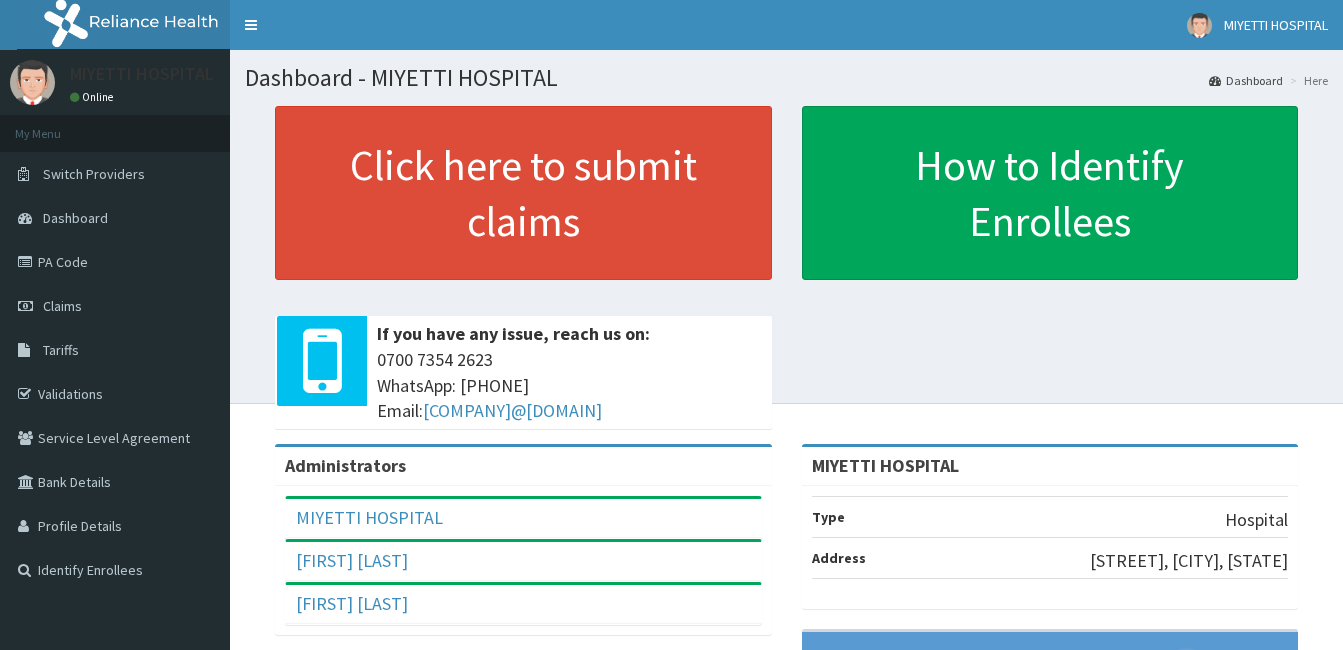 scroll, scrollTop: 0, scrollLeft: 0, axis: both 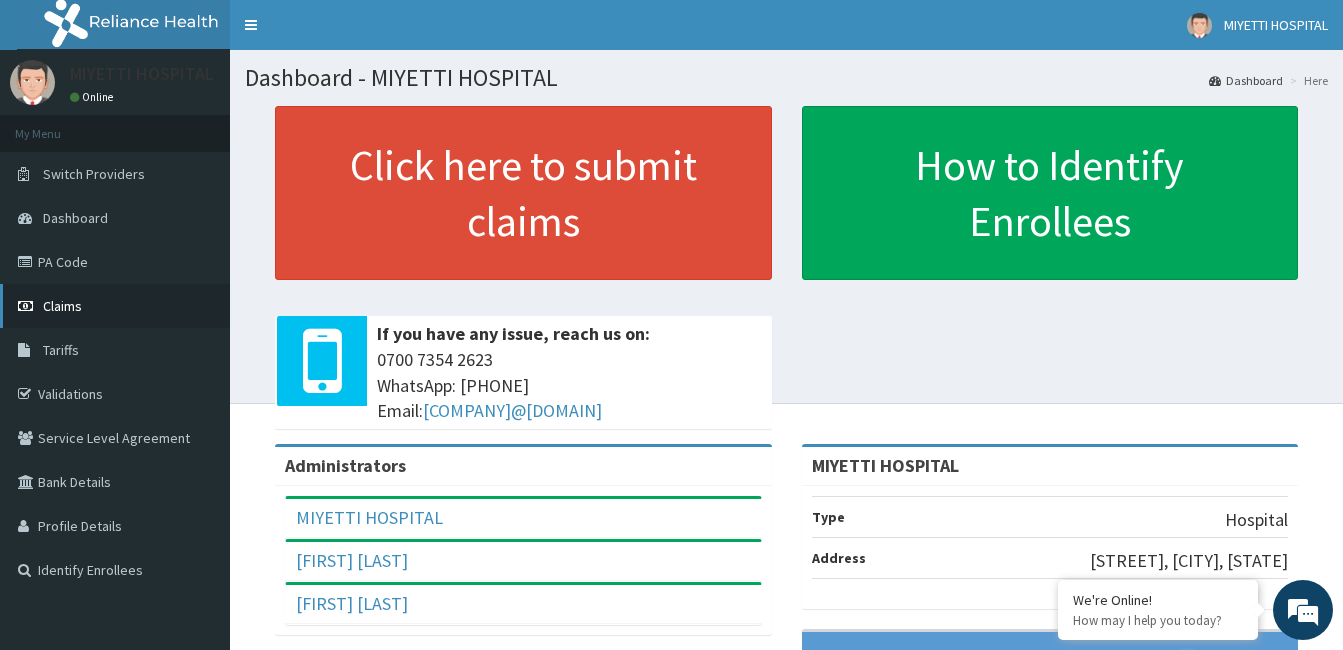 click on "Claims" at bounding box center (115, 306) 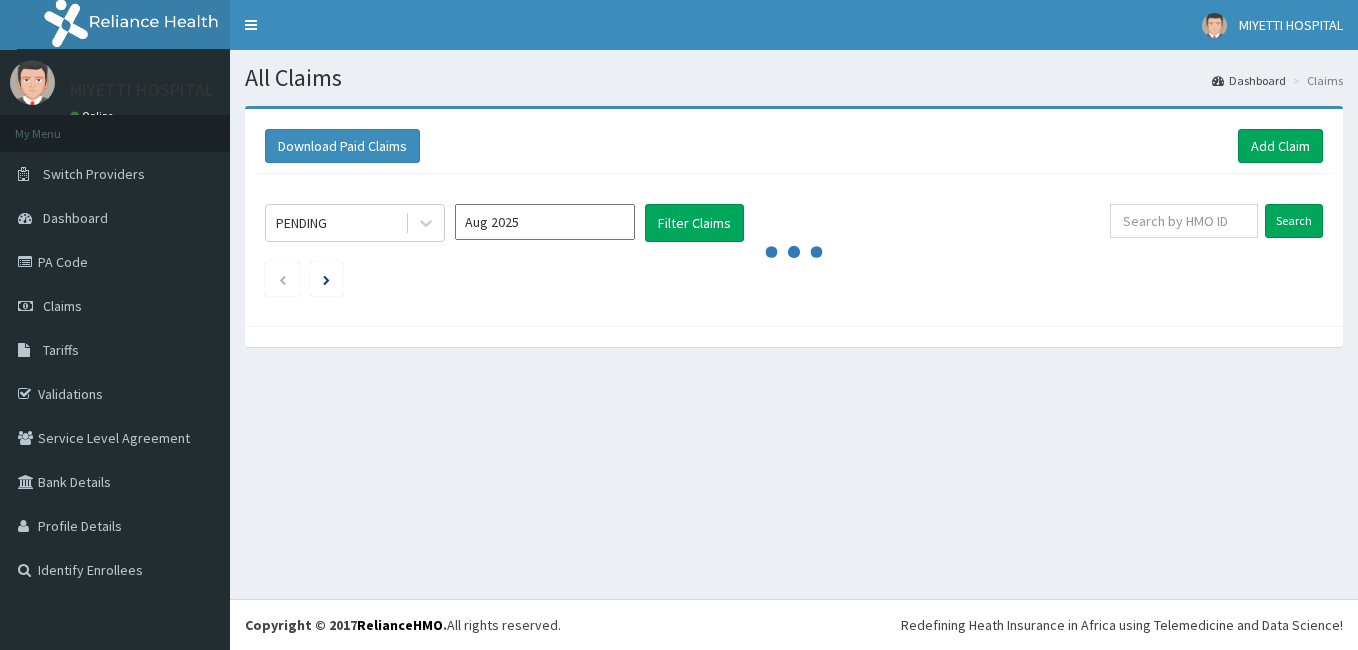 scroll, scrollTop: 0, scrollLeft: 0, axis: both 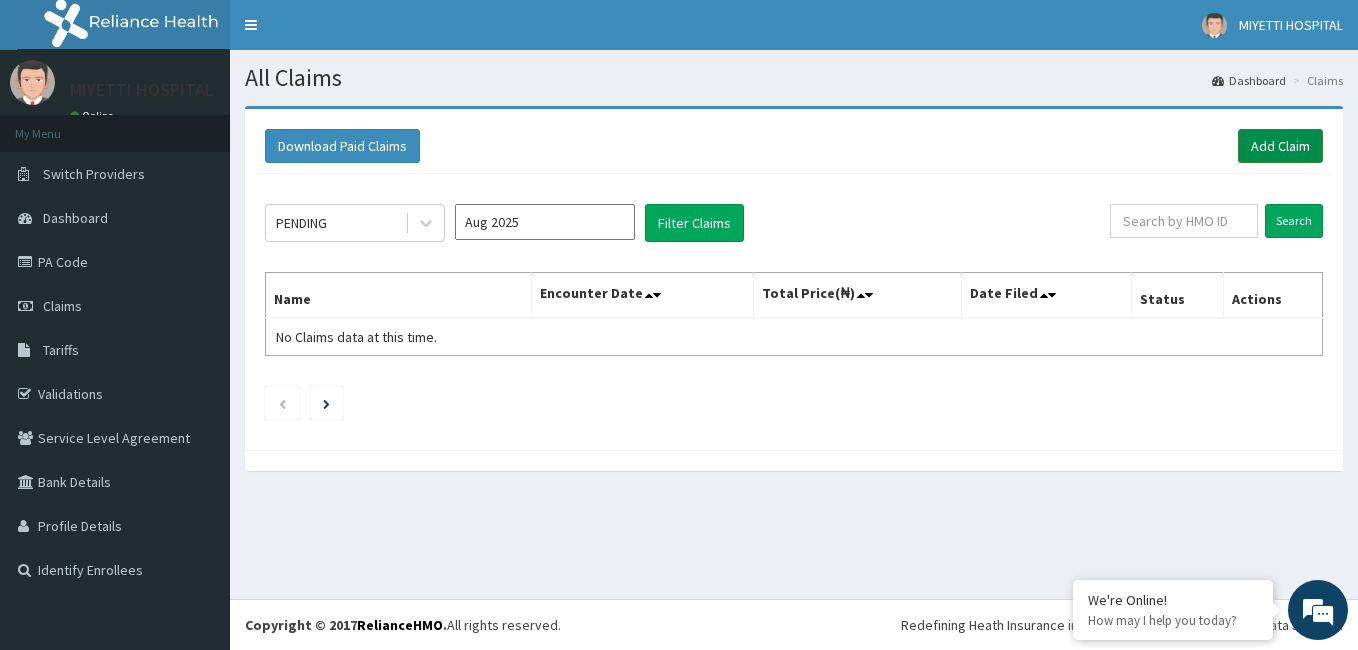 click on "Add Claim" at bounding box center [1280, 146] 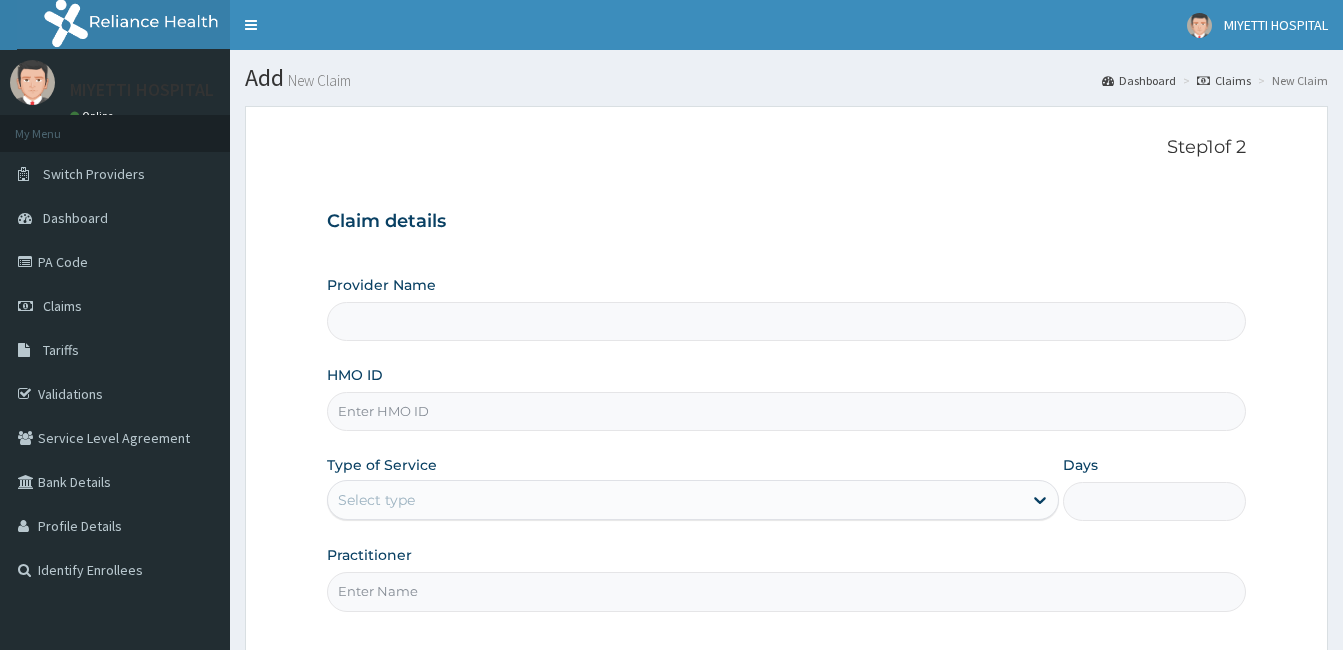 scroll, scrollTop: 0, scrollLeft: 0, axis: both 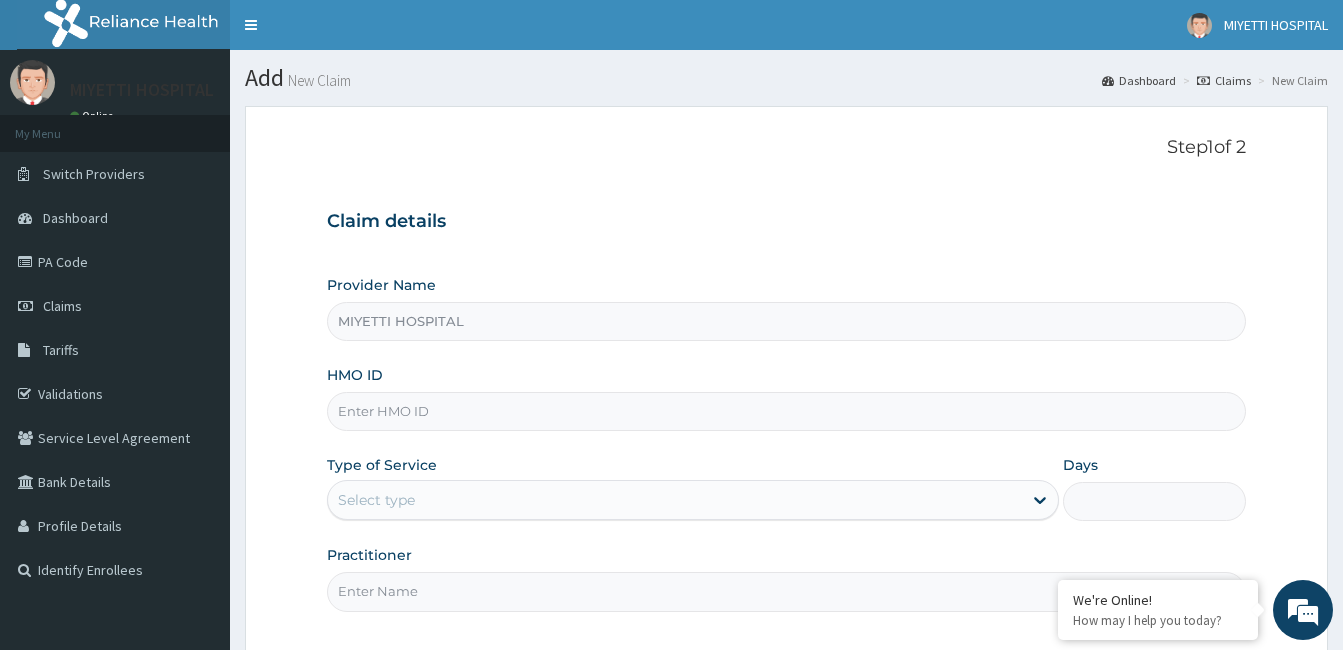click on "HMO ID" at bounding box center (786, 411) 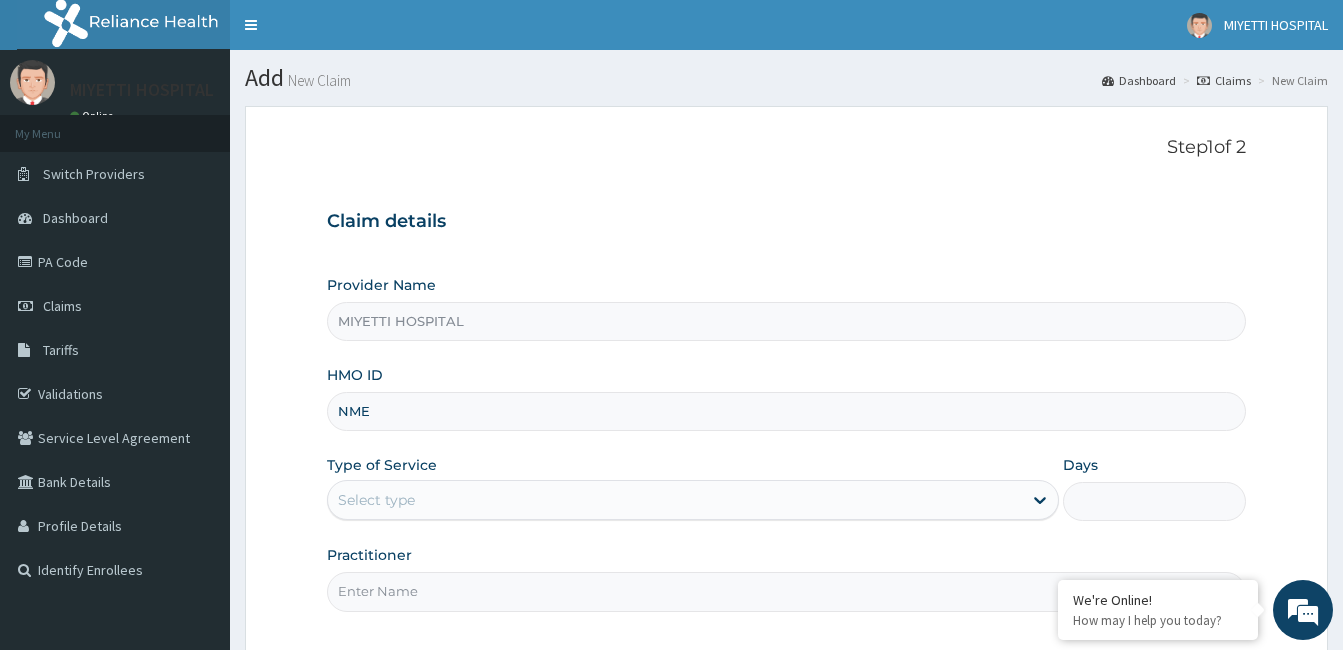 type on "NME/10042/F" 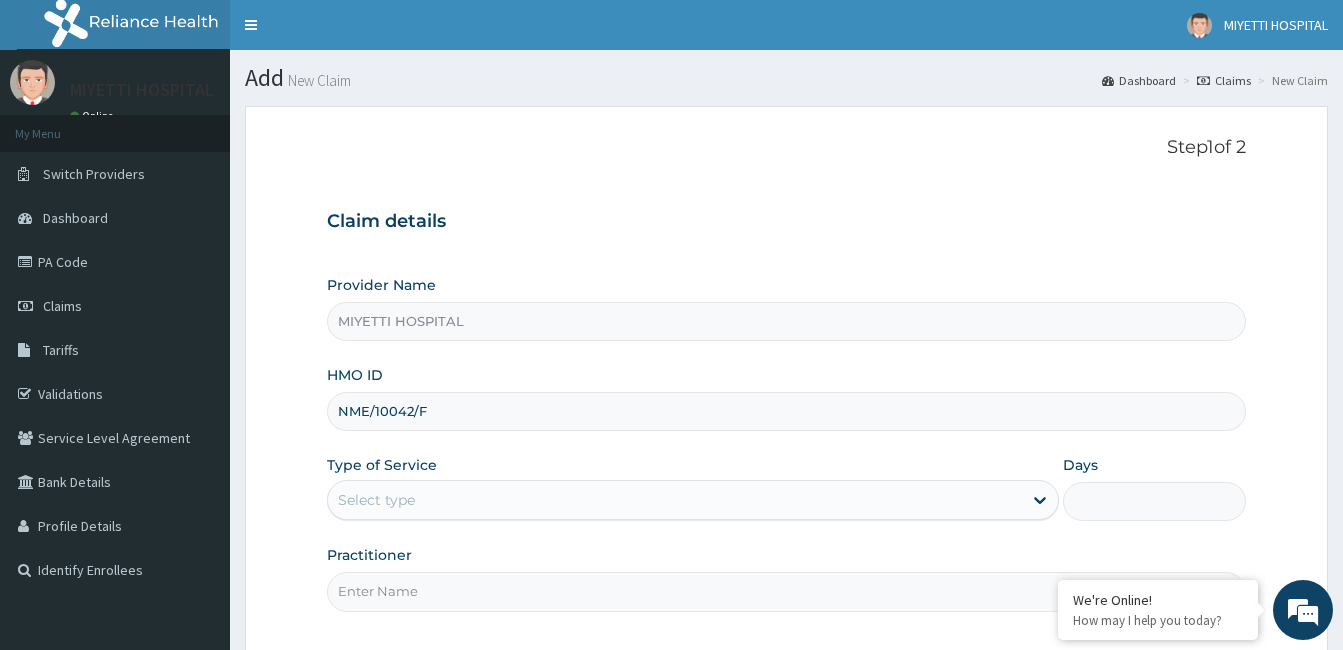 click on "Select type" at bounding box center (675, 500) 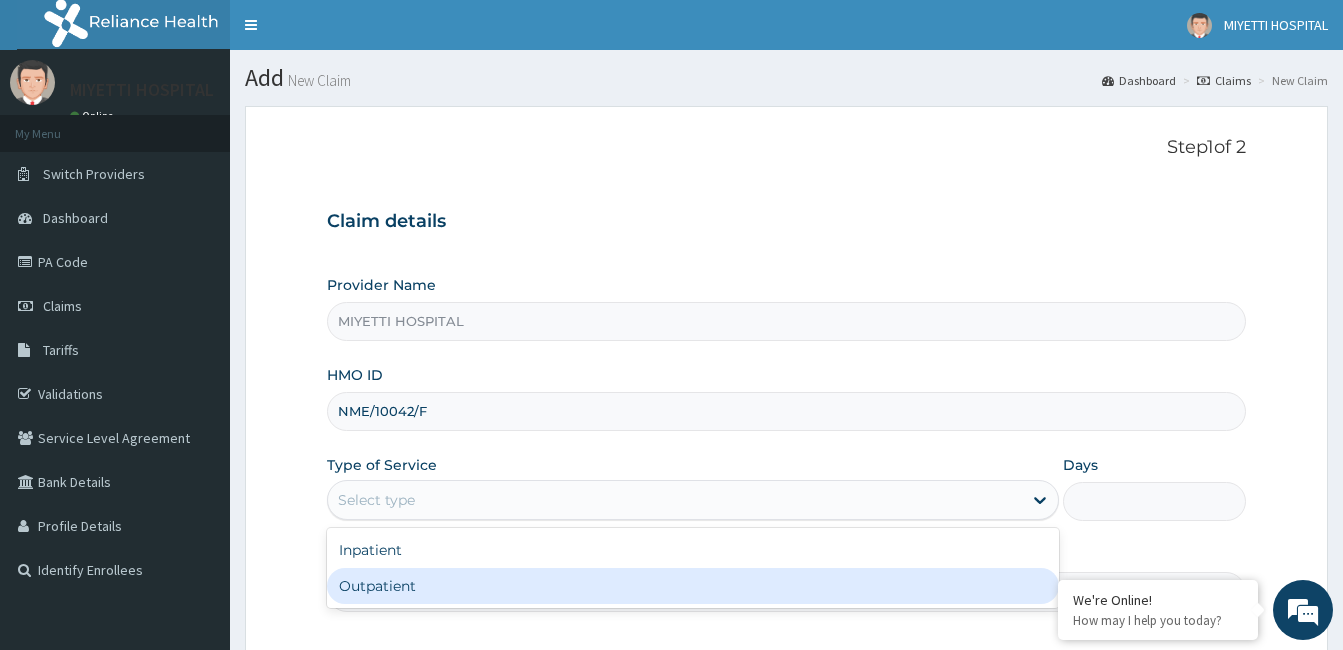 click on "Inpatient Outpatient" at bounding box center [693, 568] 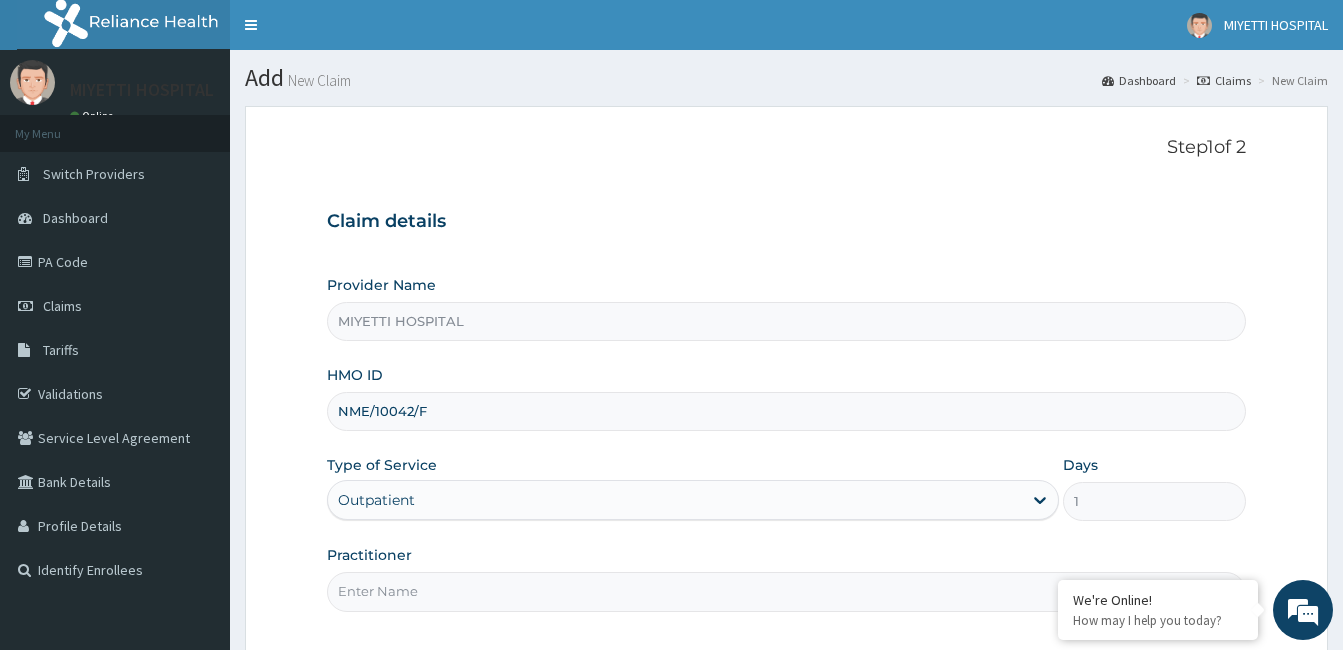 scroll, scrollTop: 185, scrollLeft: 0, axis: vertical 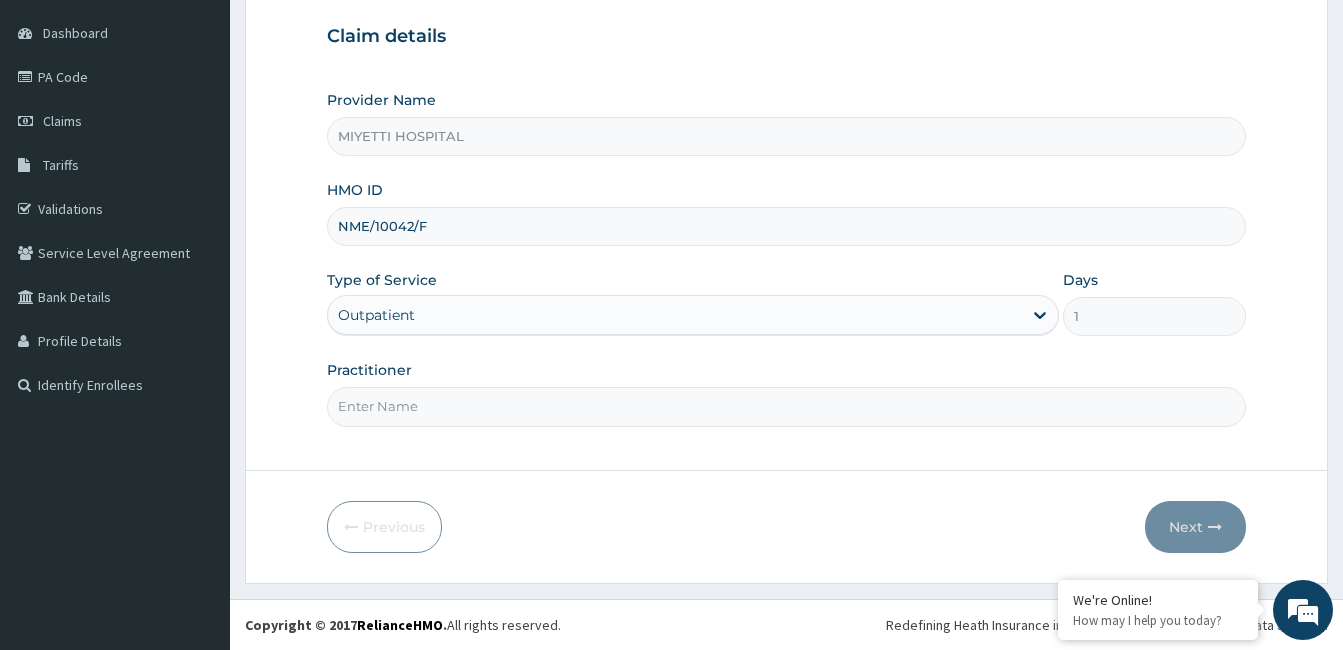 click on "Practitioner" at bounding box center [786, 406] 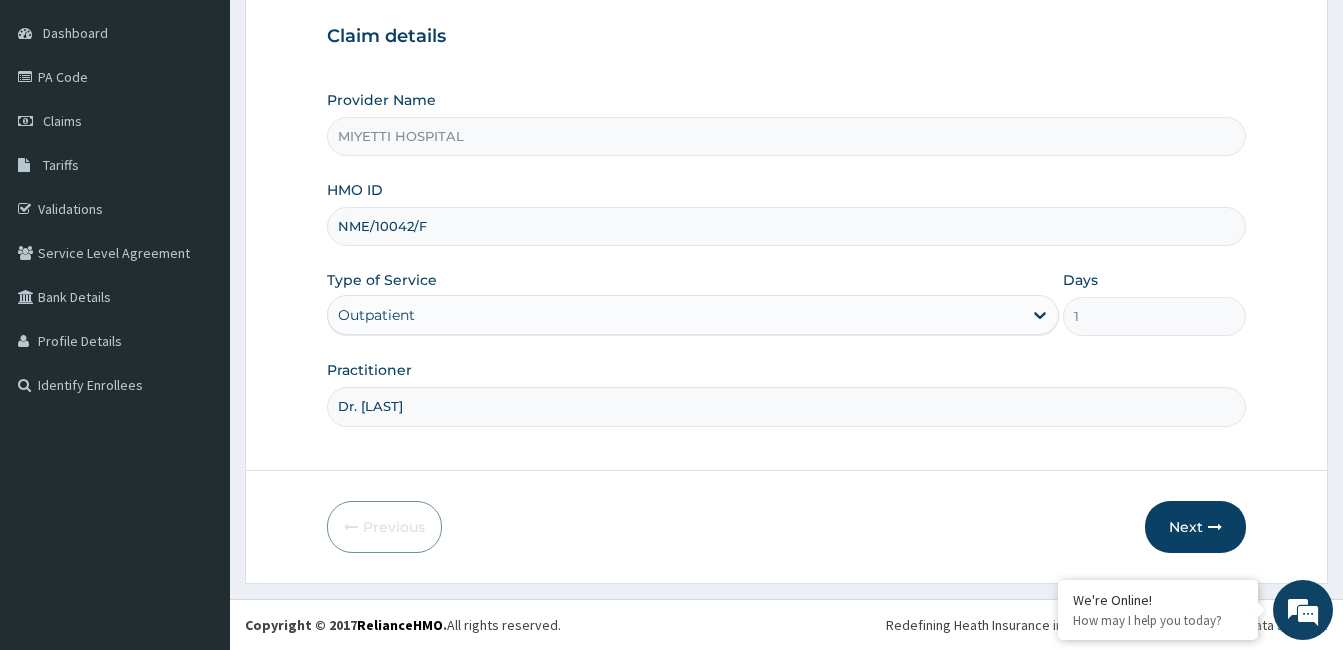 type on "Dr. Bappa Aliyu" 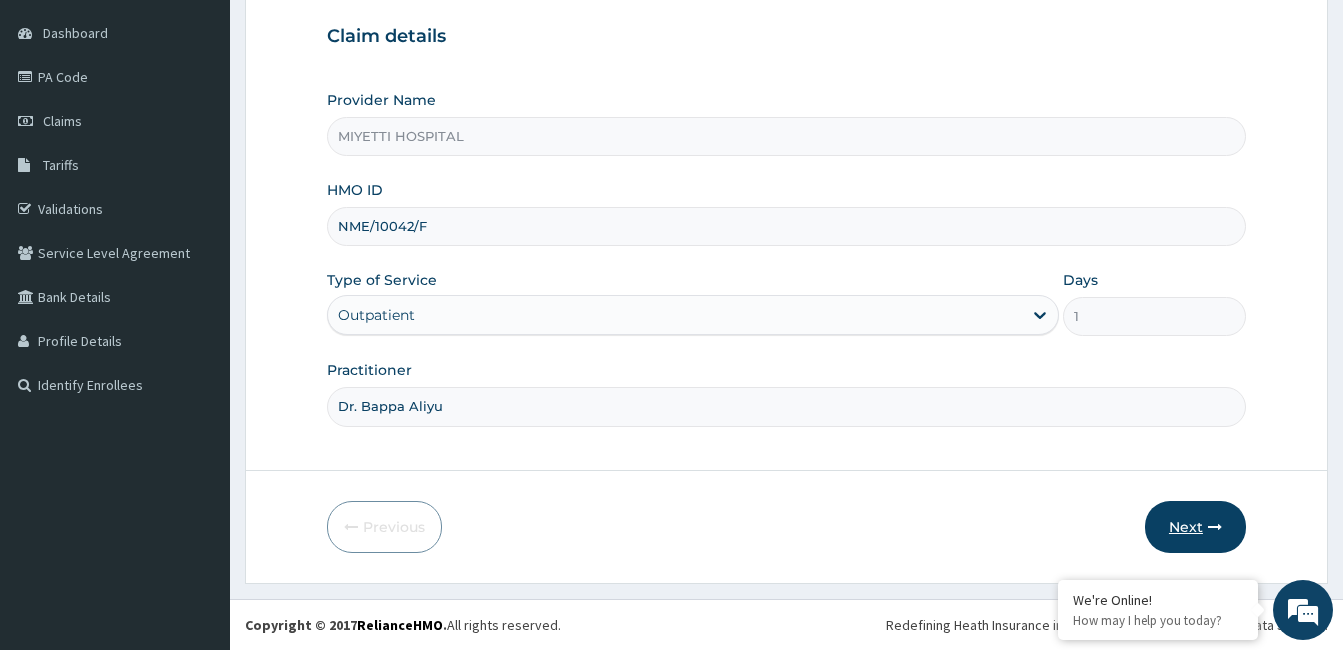 click on "Next" at bounding box center (1195, 527) 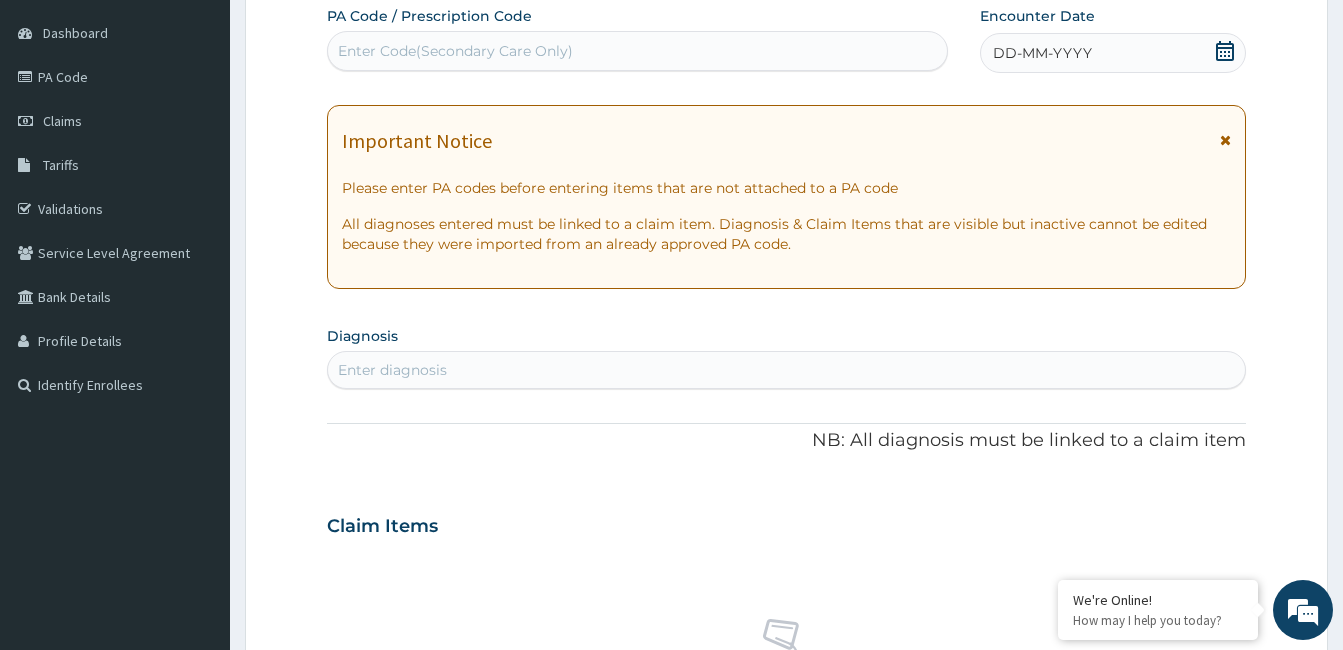 scroll, scrollTop: 753, scrollLeft: 0, axis: vertical 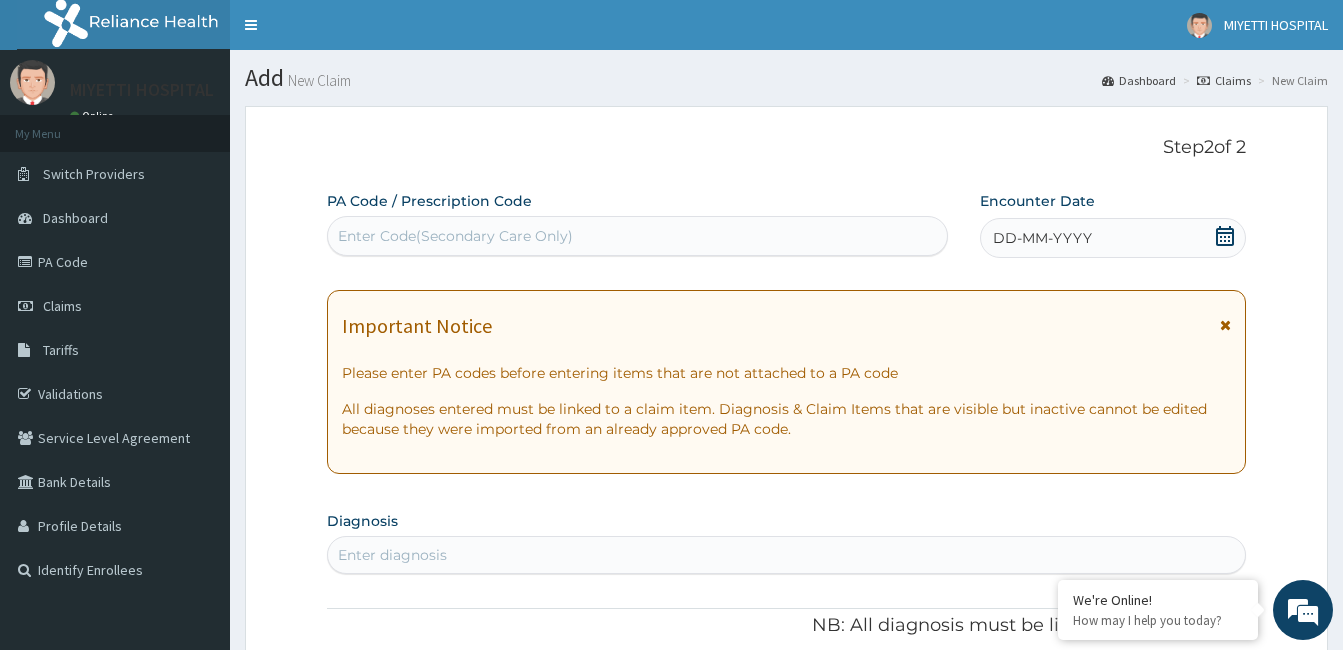 click 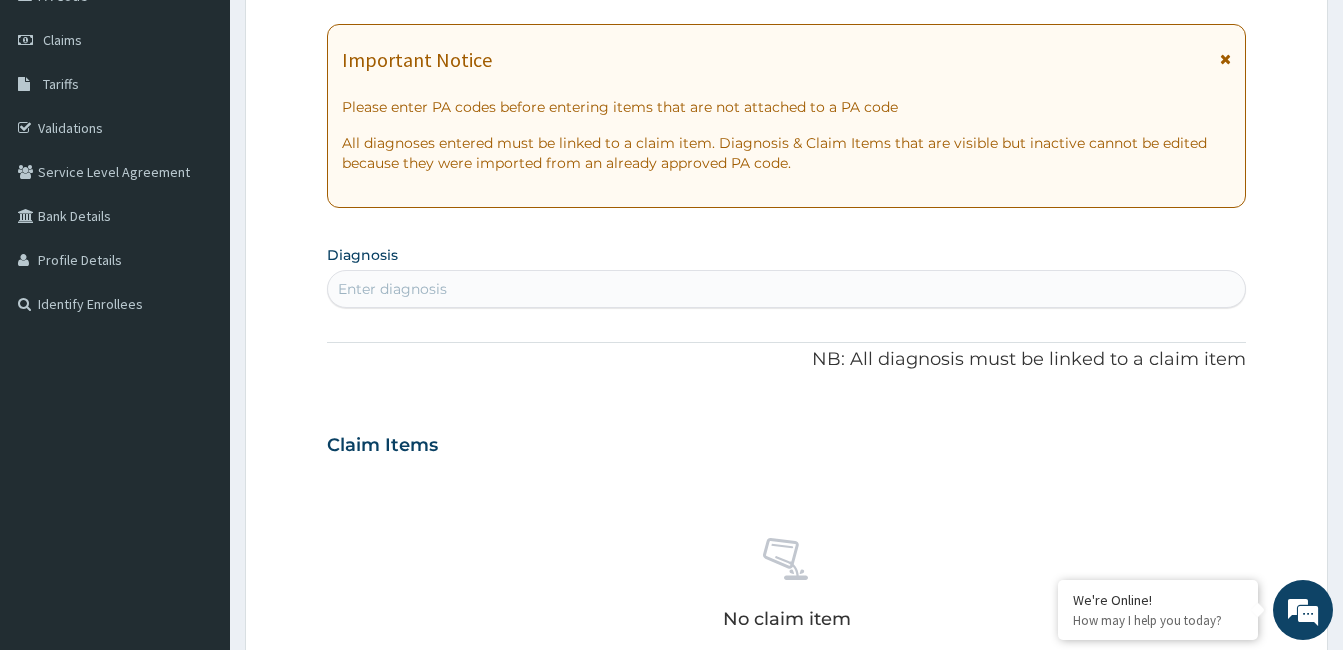 scroll, scrollTop: 211, scrollLeft: 0, axis: vertical 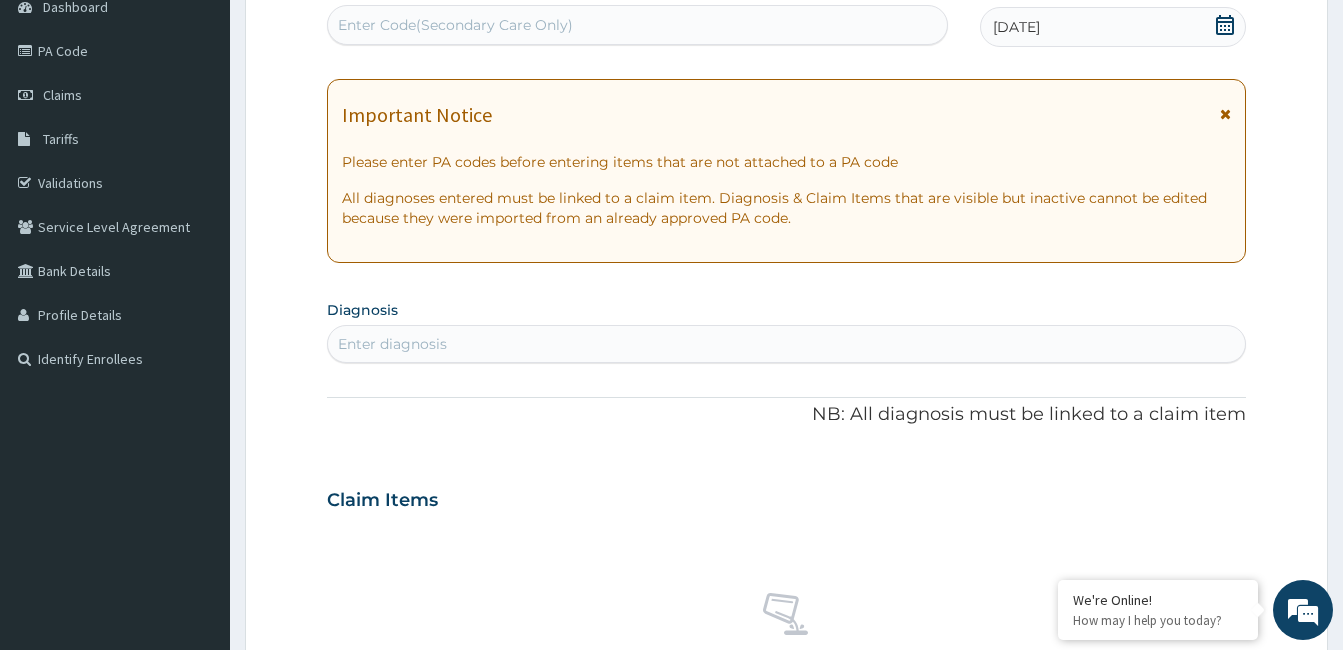 click on "Enter diagnosis" at bounding box center (786, 344) 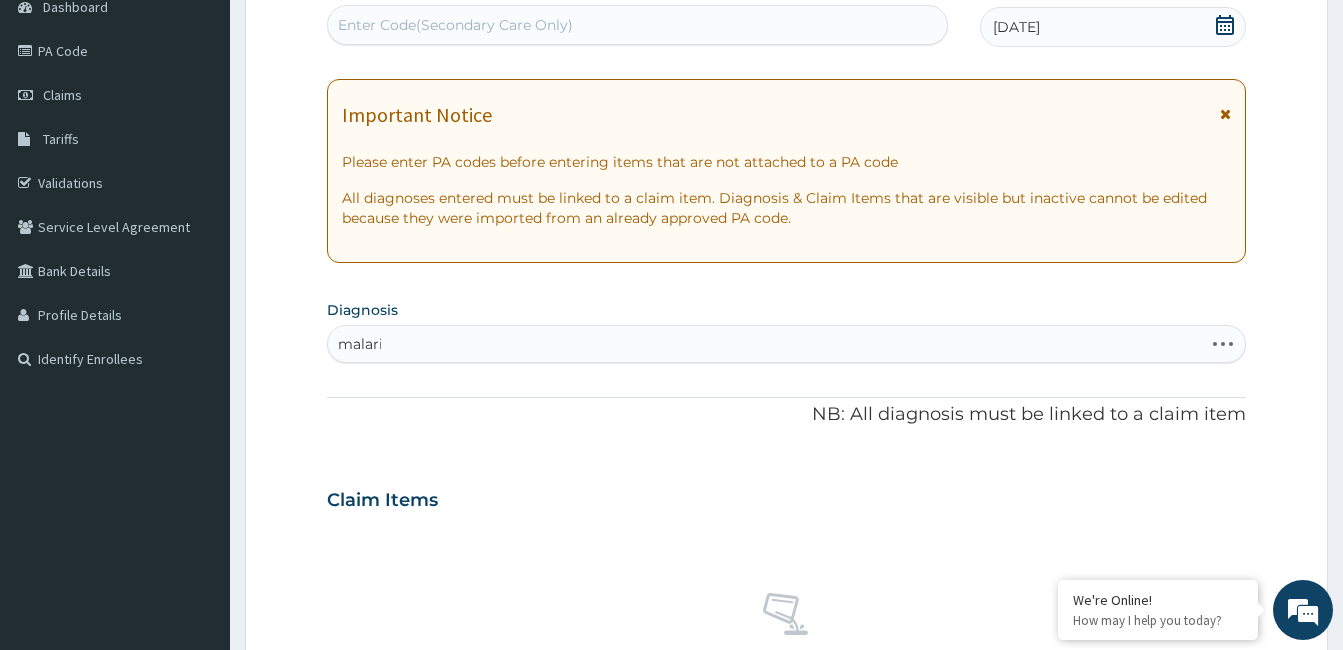 type on "malaria" 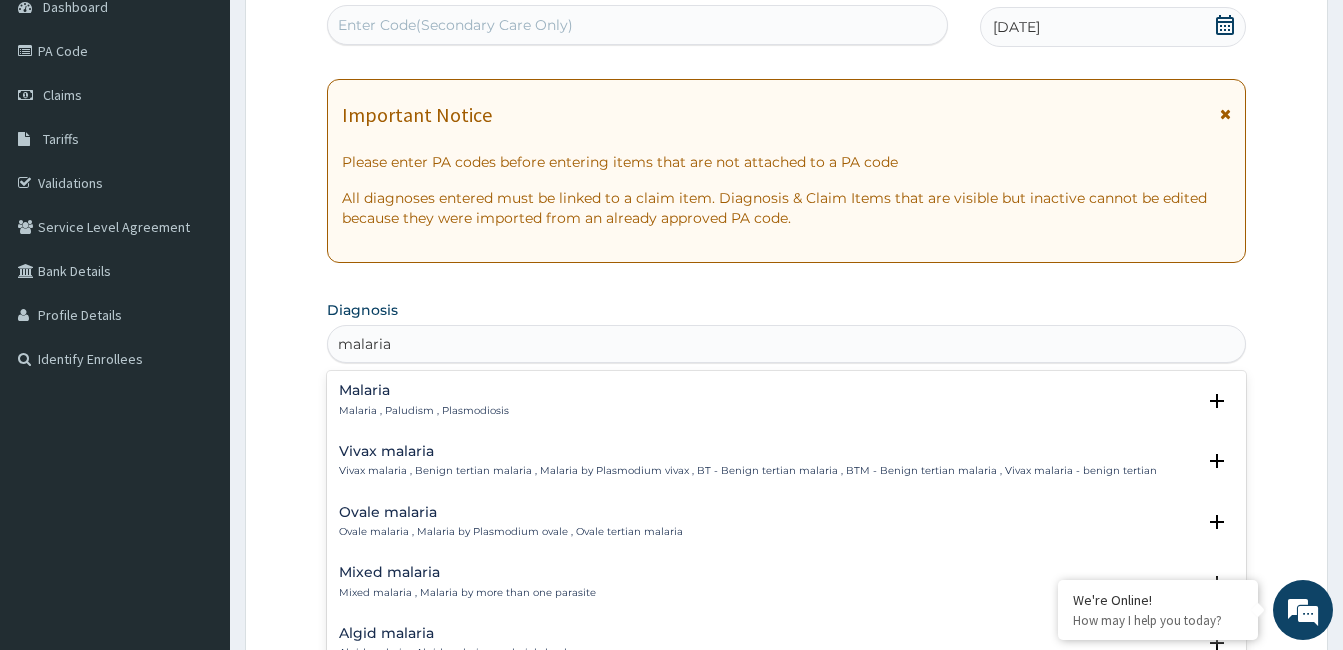 click on "Malaria Malaria , Paludism , Plasmodiosis Select Status Query Query covers suspected (?), Keep in view (kiv), Ruled out (r/o) Confirmed" at bounding box center [786, 405] 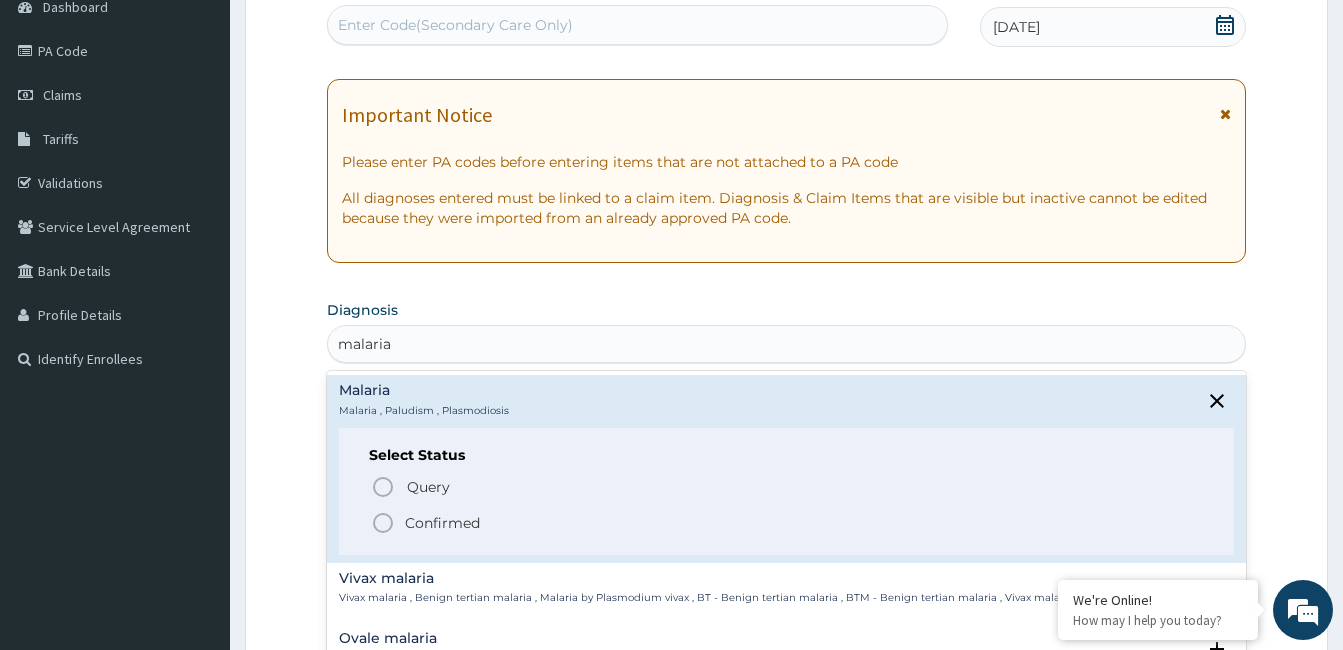 click on "Confirmed" at bounding box center [787, 523] 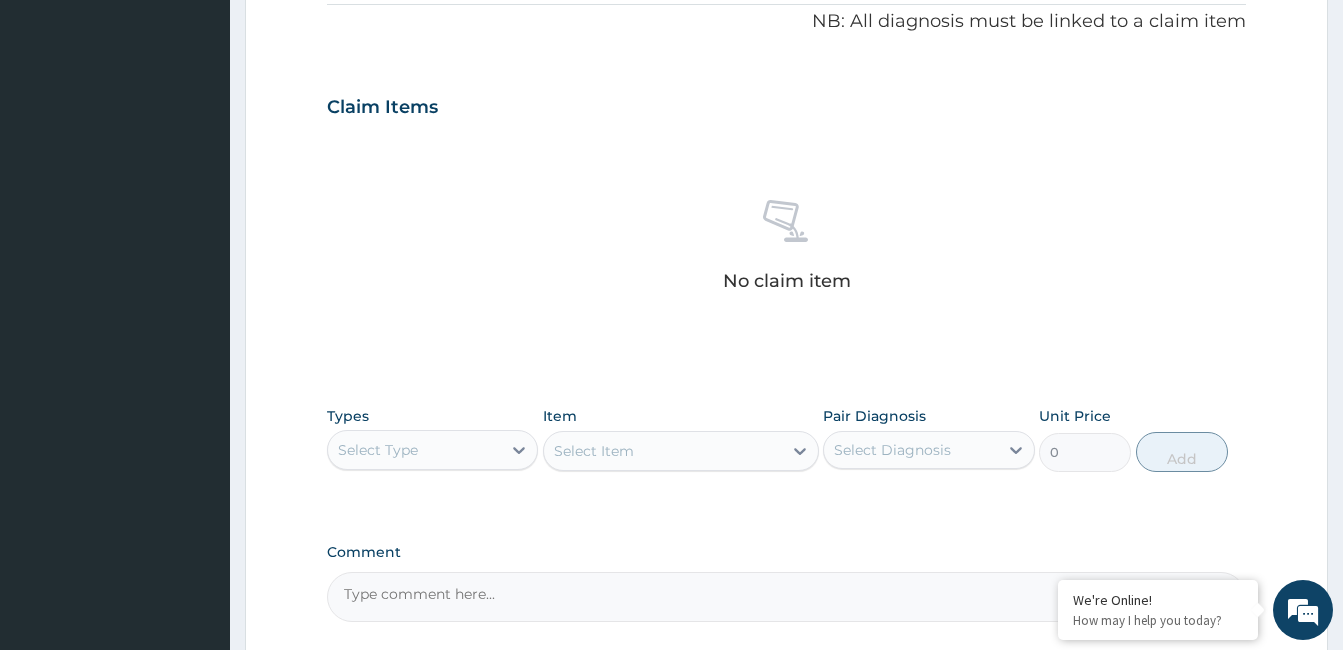 scroll, scrollTop: 693, scrollLeft: 0, axis: vertical 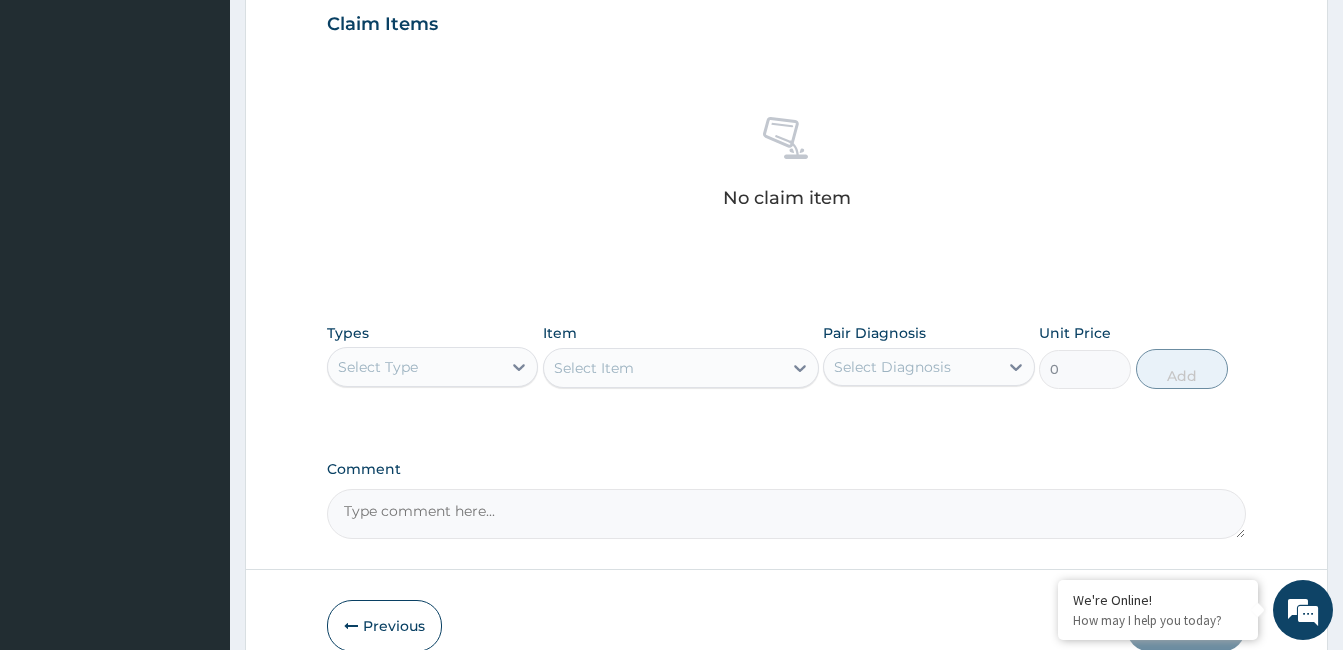 click on "Select Type" at bounding box center (414, 367) 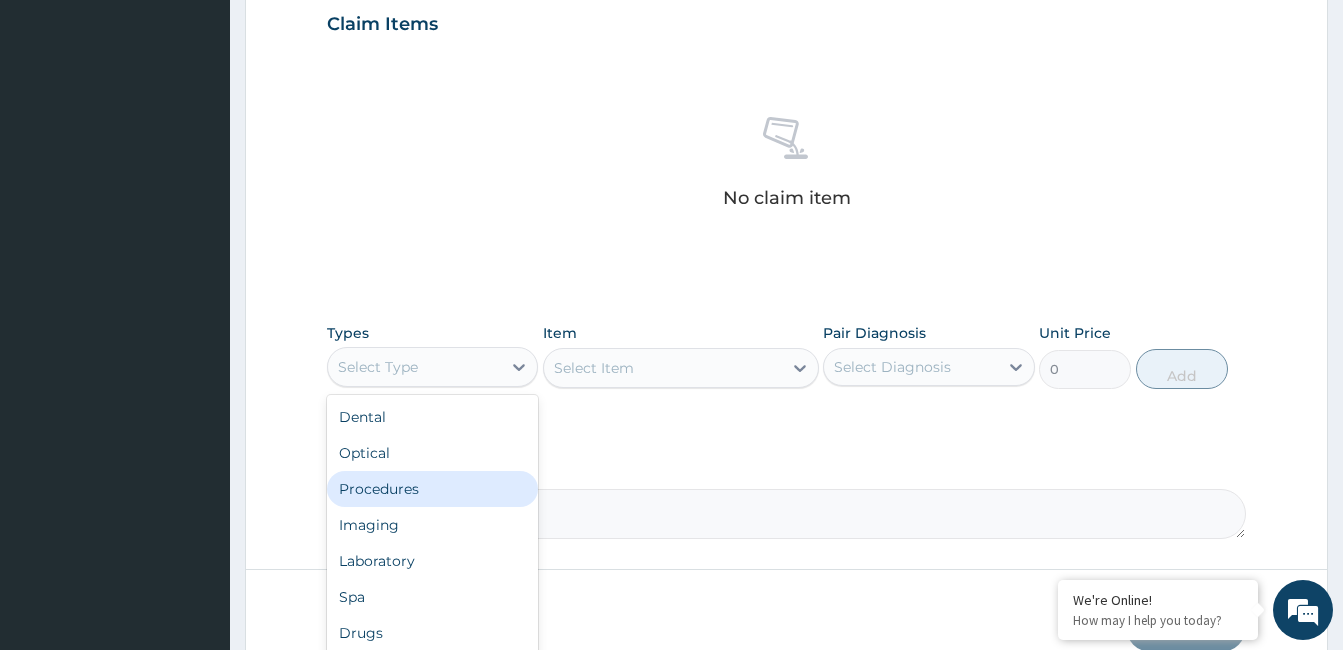 click on "Procedures" at bounding box center [432, 489] 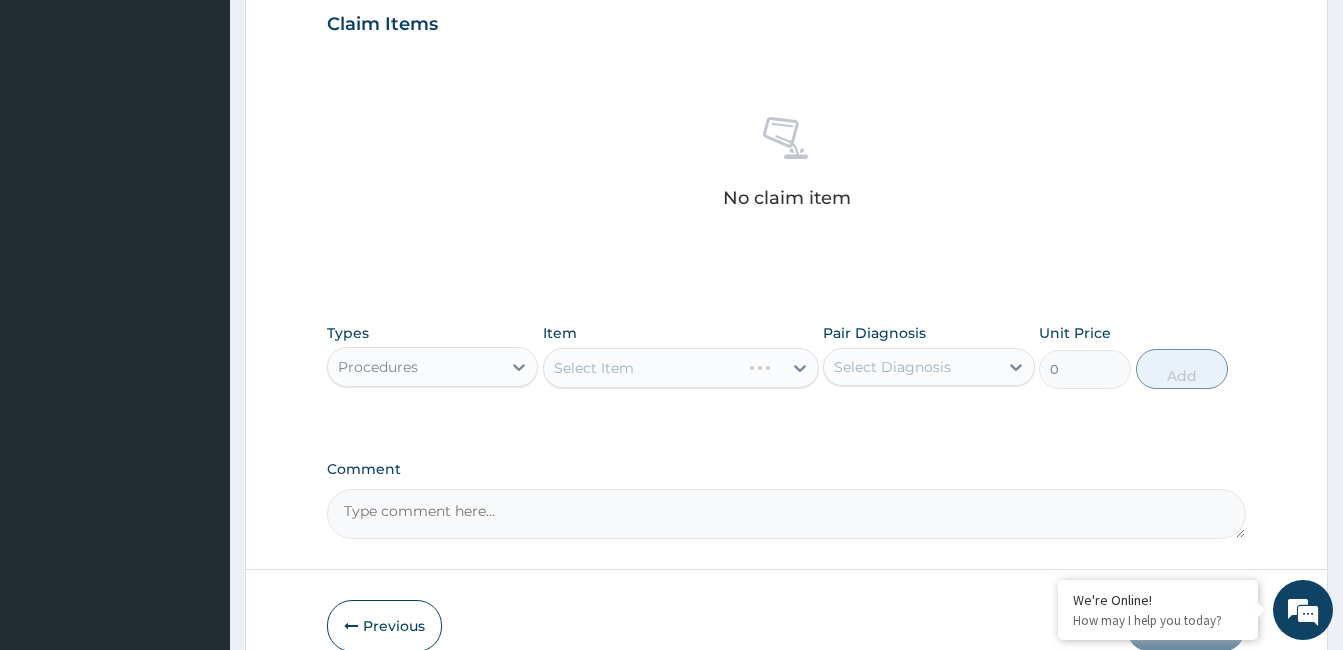 click on "Select Item" at bounding box center [681, 368] 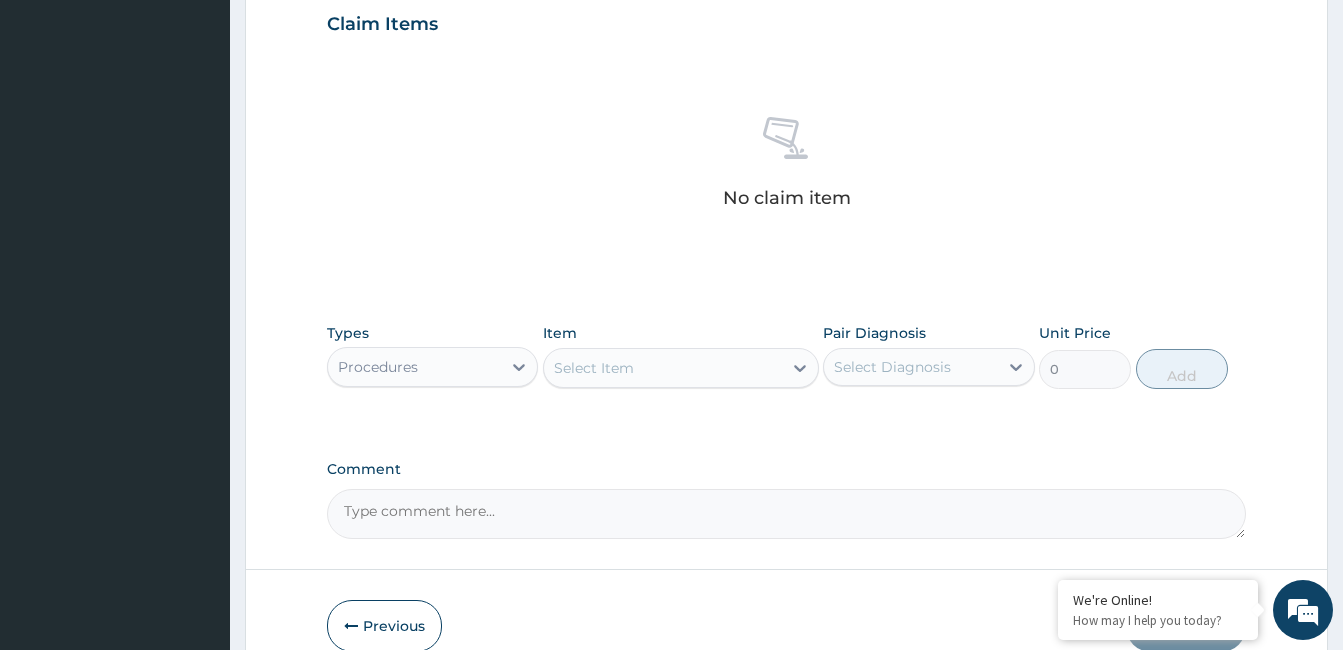 click on "Select Item" at bounding box center [663, 368] 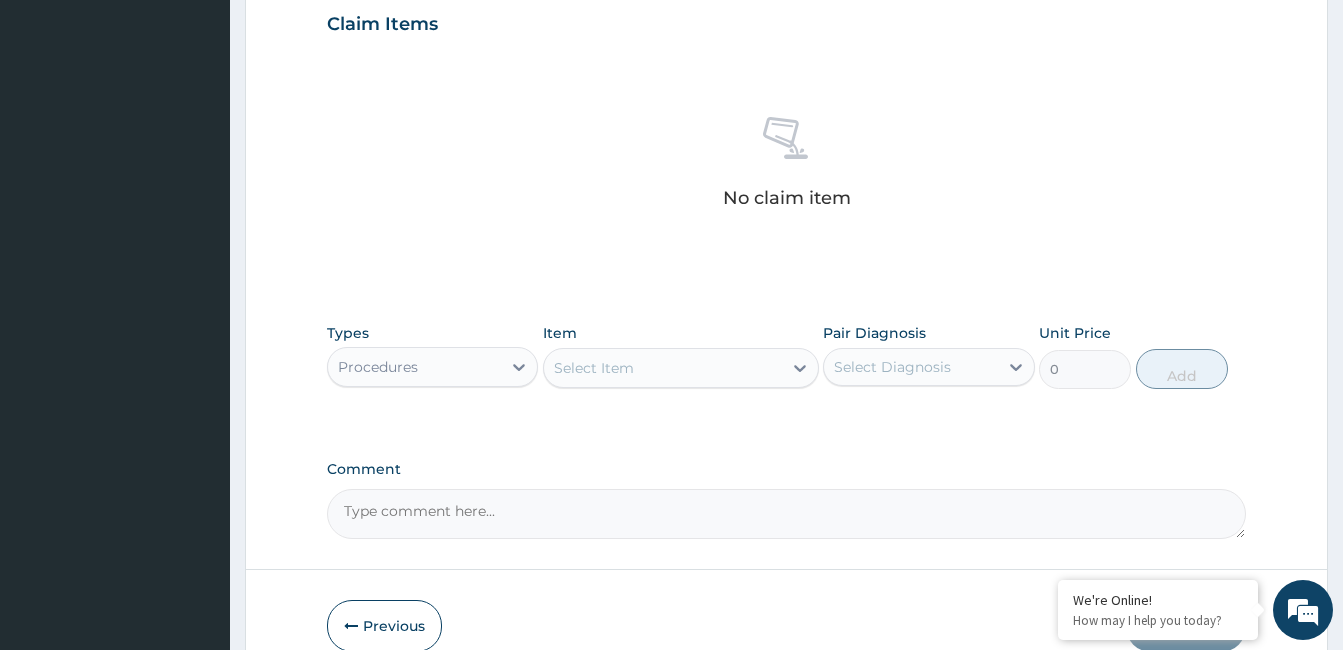 click on "Select Item" at bounding box center [663, 368] 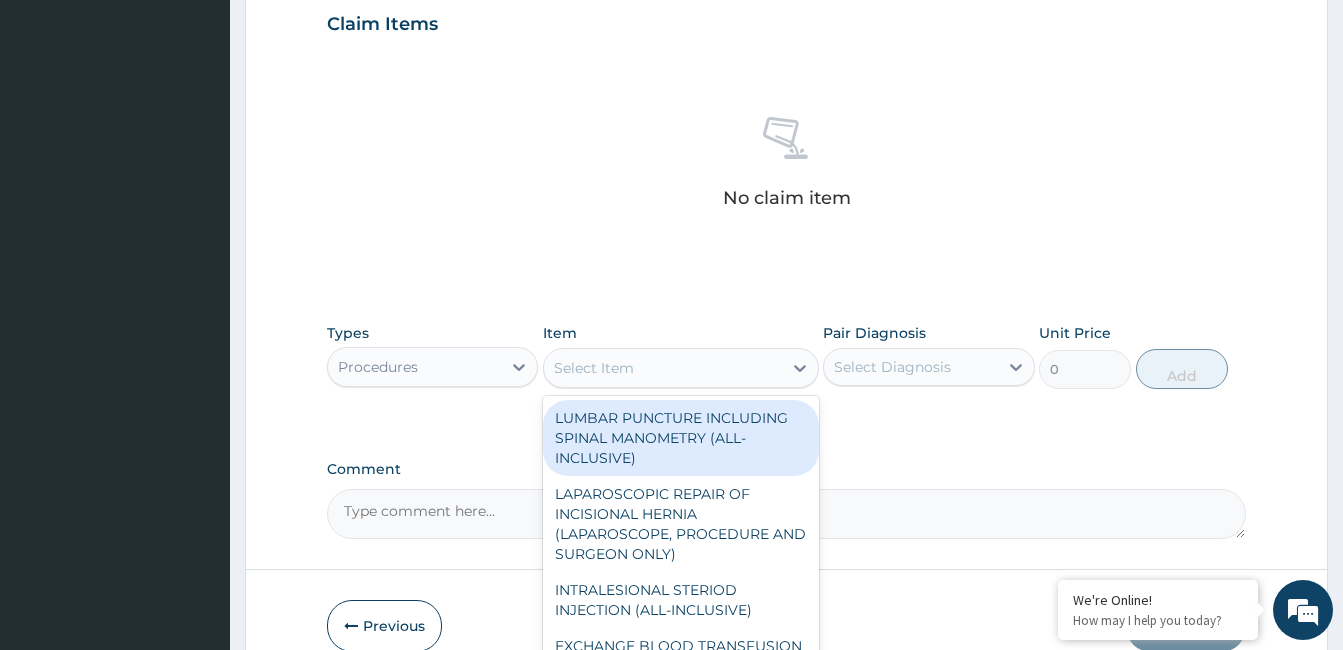 click on "Select Item" at bounding box center [663, 368] 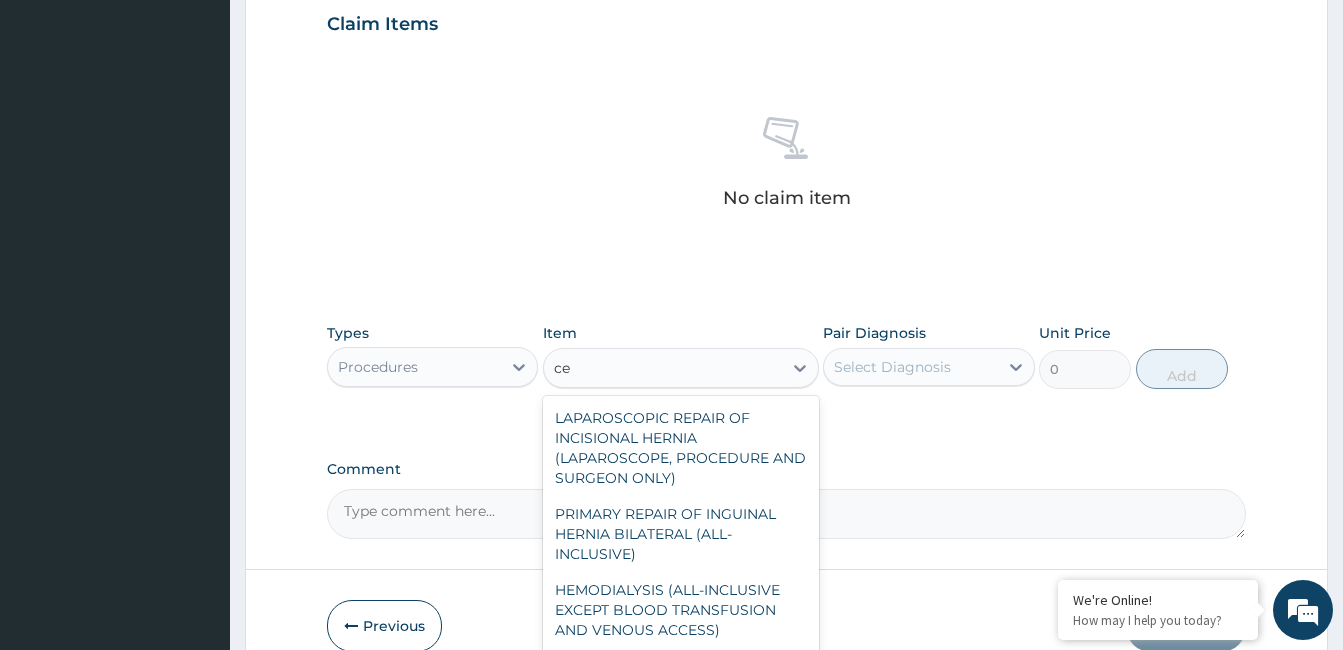 type on "c" 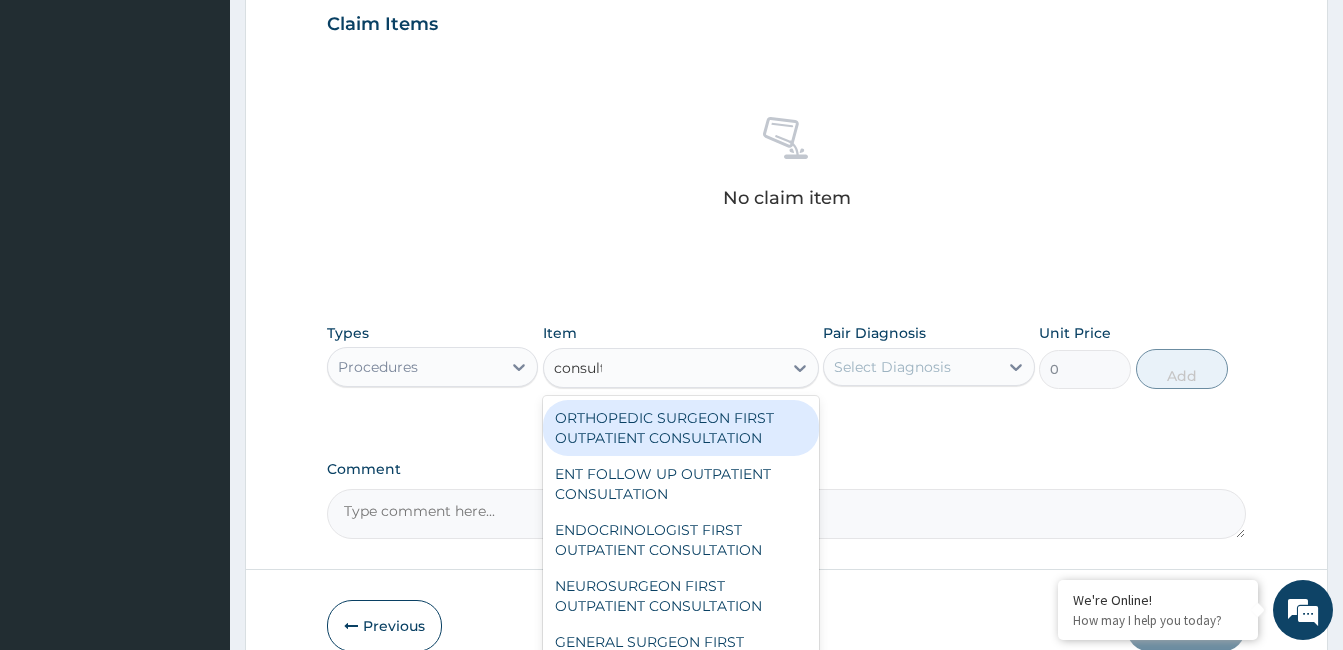 type on "consulta" 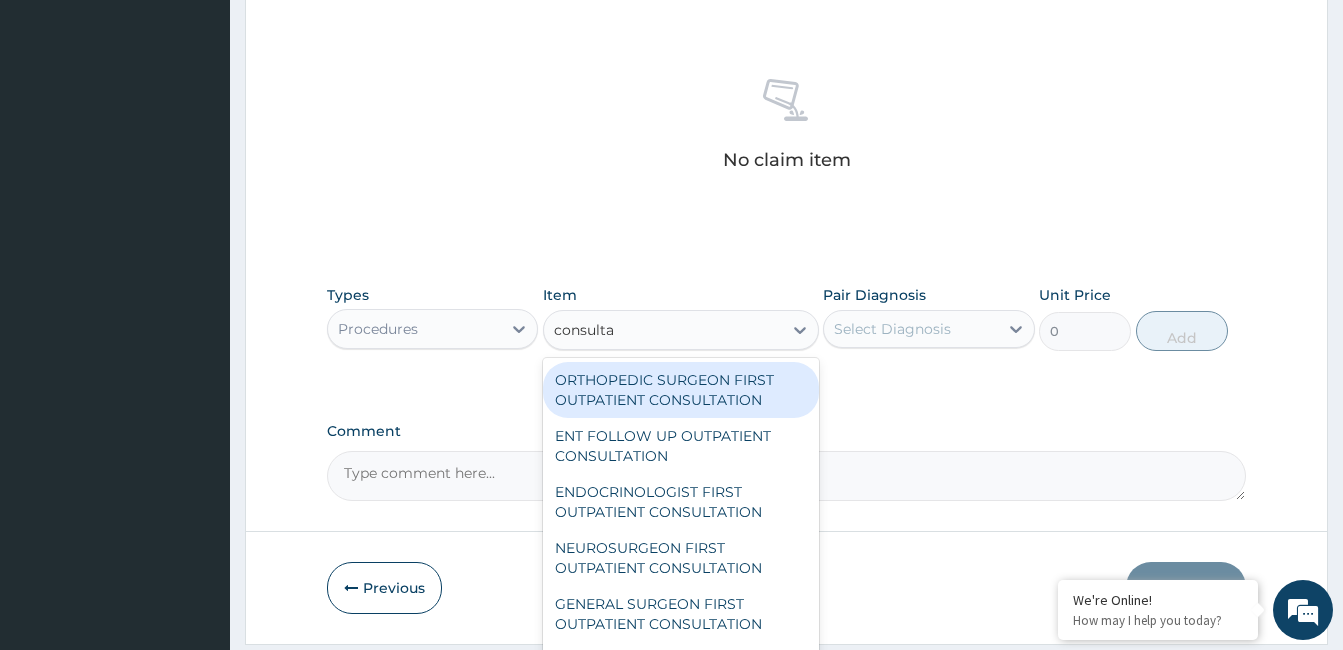scroll, scrollTop: 792, scrollLeft: 0, axis: vertical 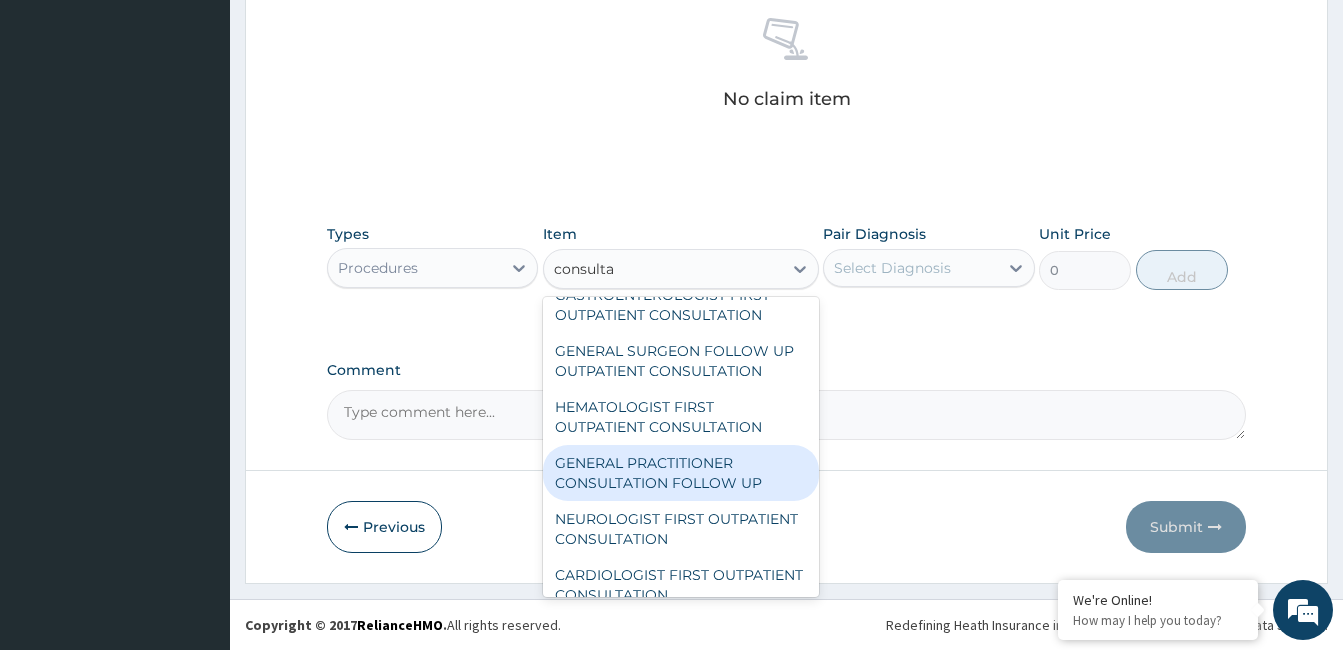 click on "GENERAL PRACTITIONER CONSULTATION FOLLOW UP" at bounding box center [681, 473] 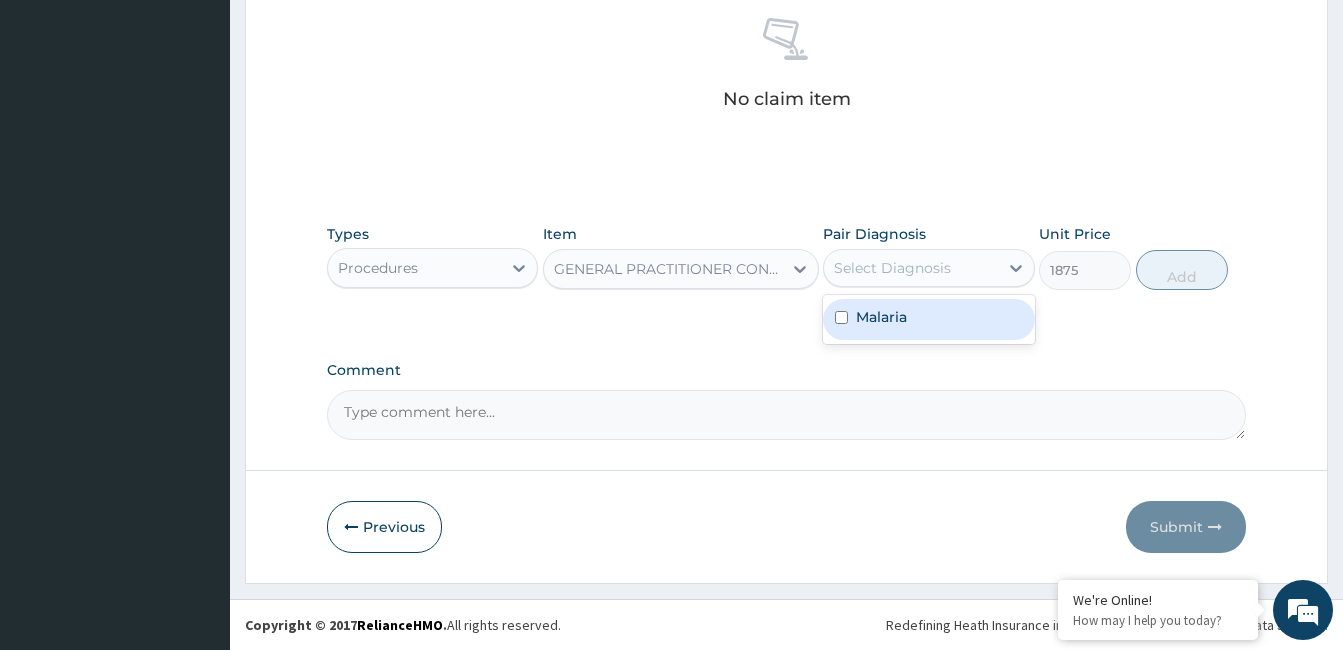 click on "Select Diagnosis" at bounding box center (910, 268) 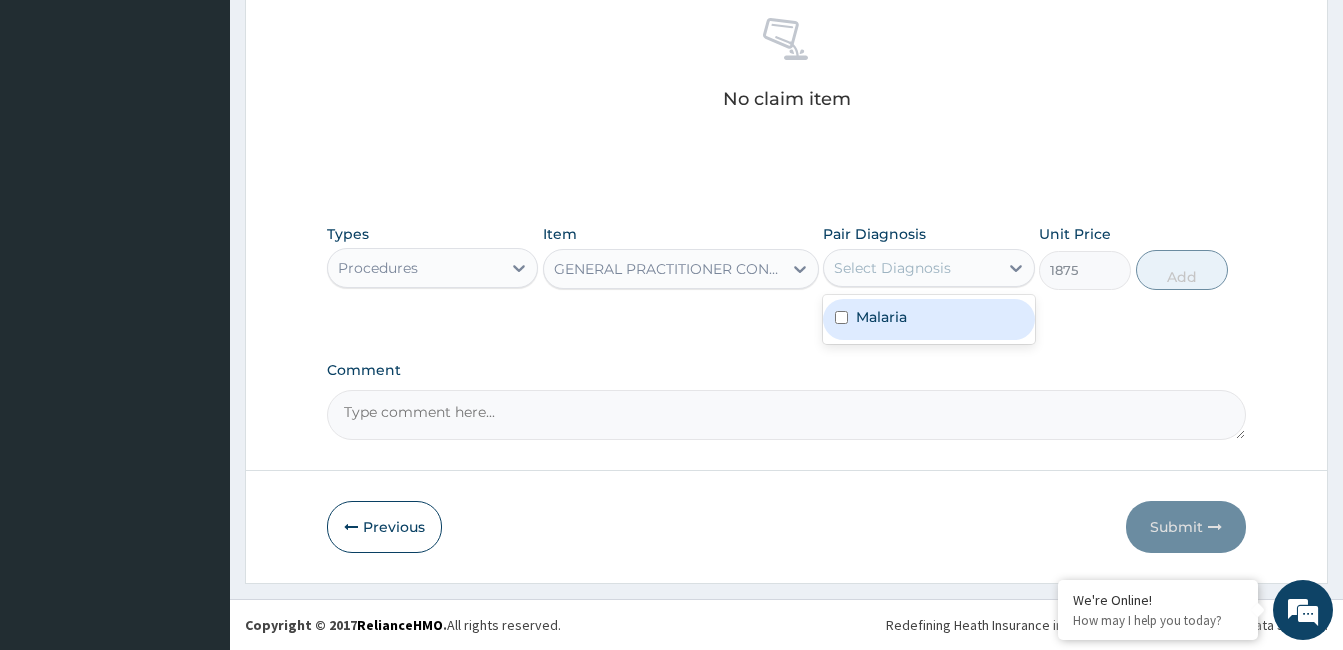 click on "Malaria" at bounding box center [928, 319] 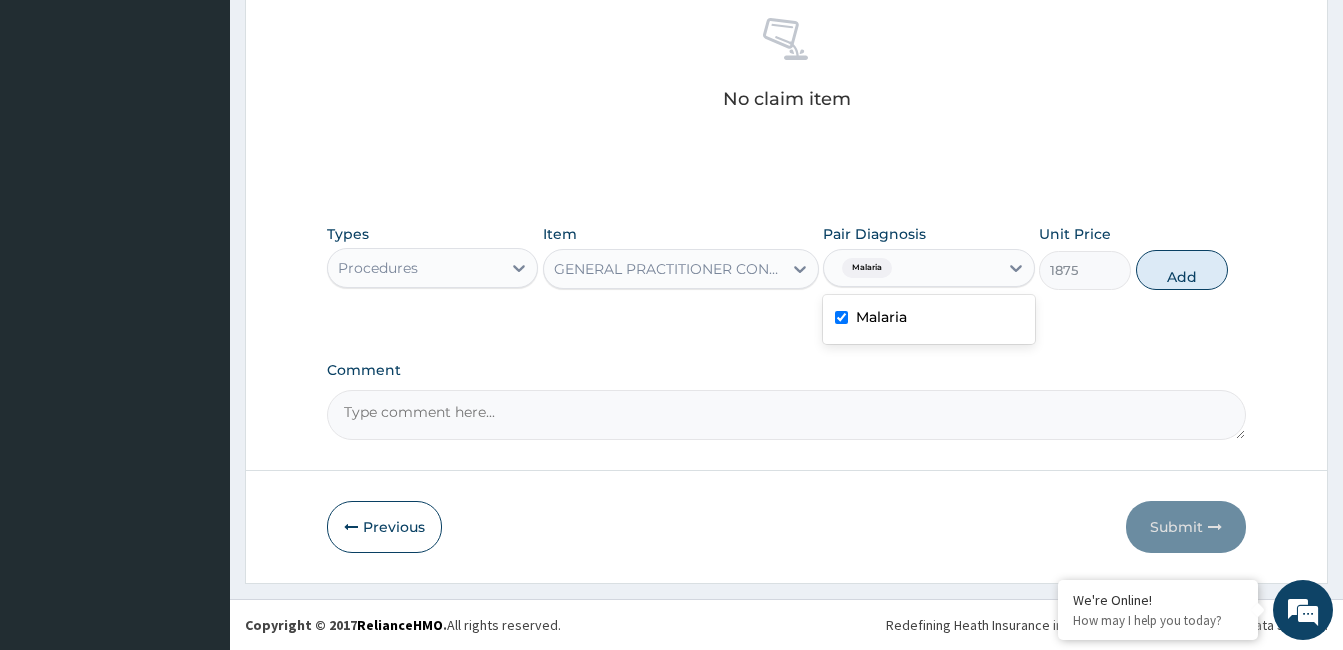checkbox on "true" 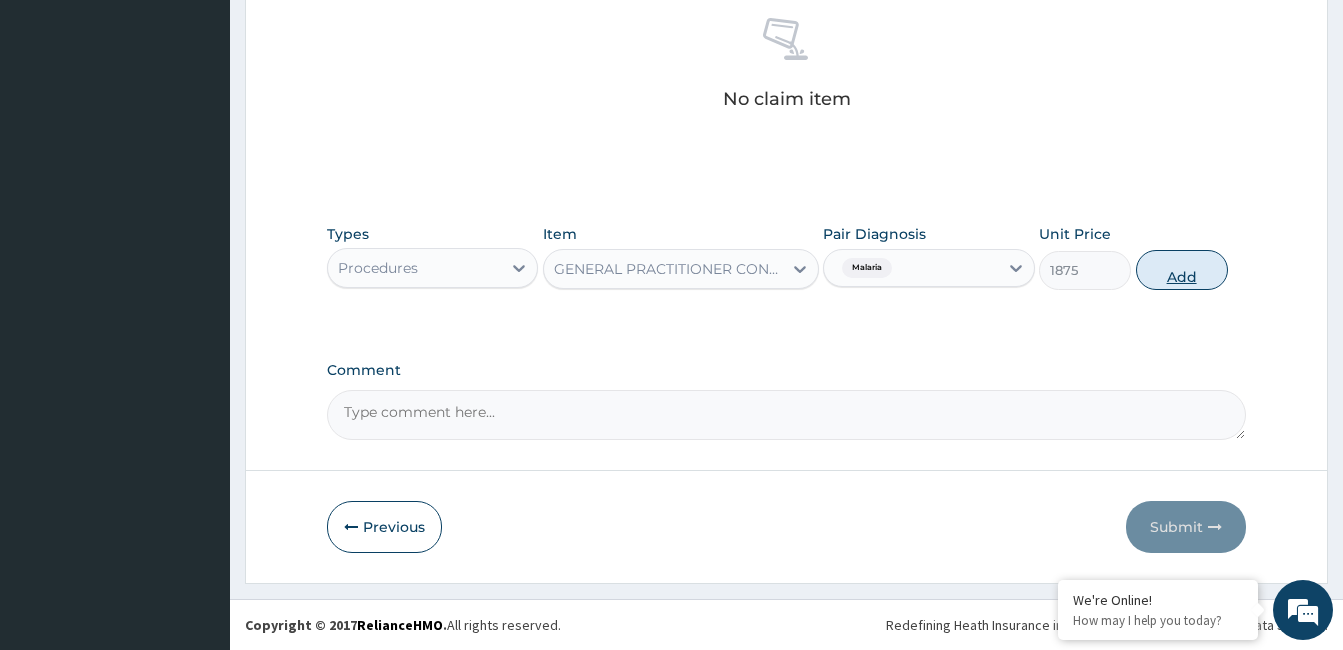 click on "Add" at bounding box center [1182, 270] 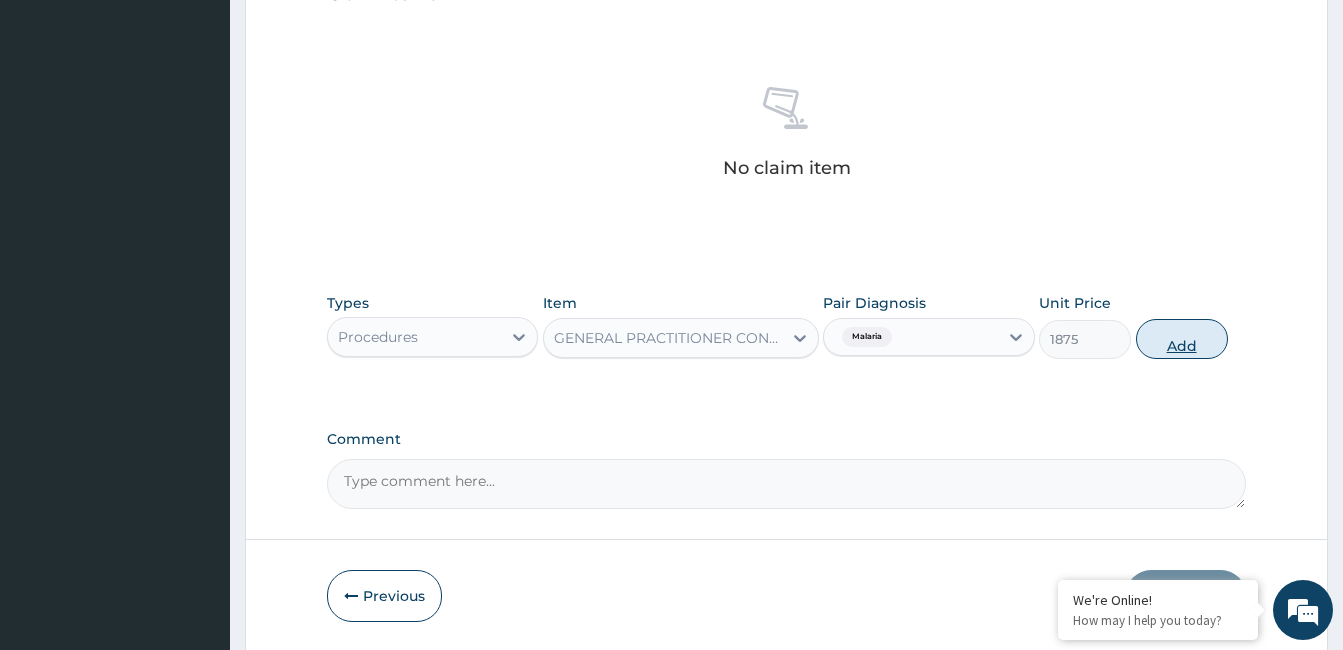 type on "0" 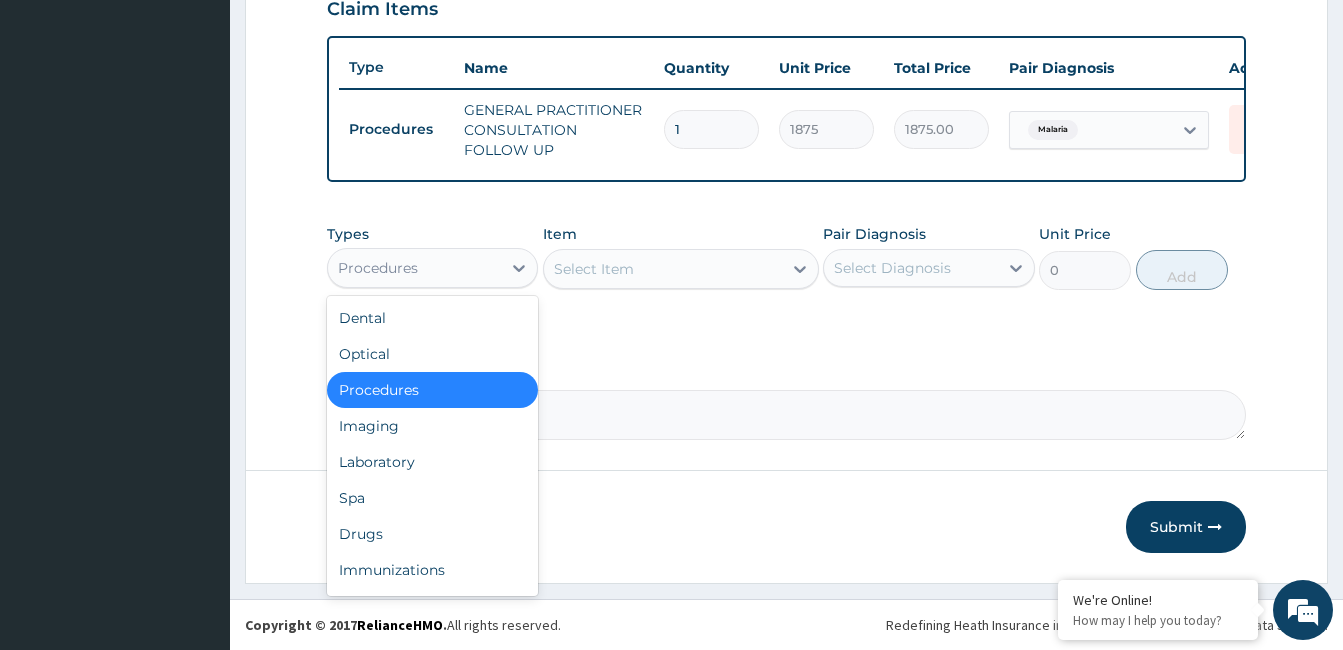 click on "Procedures" at bounding box center [432, 268] 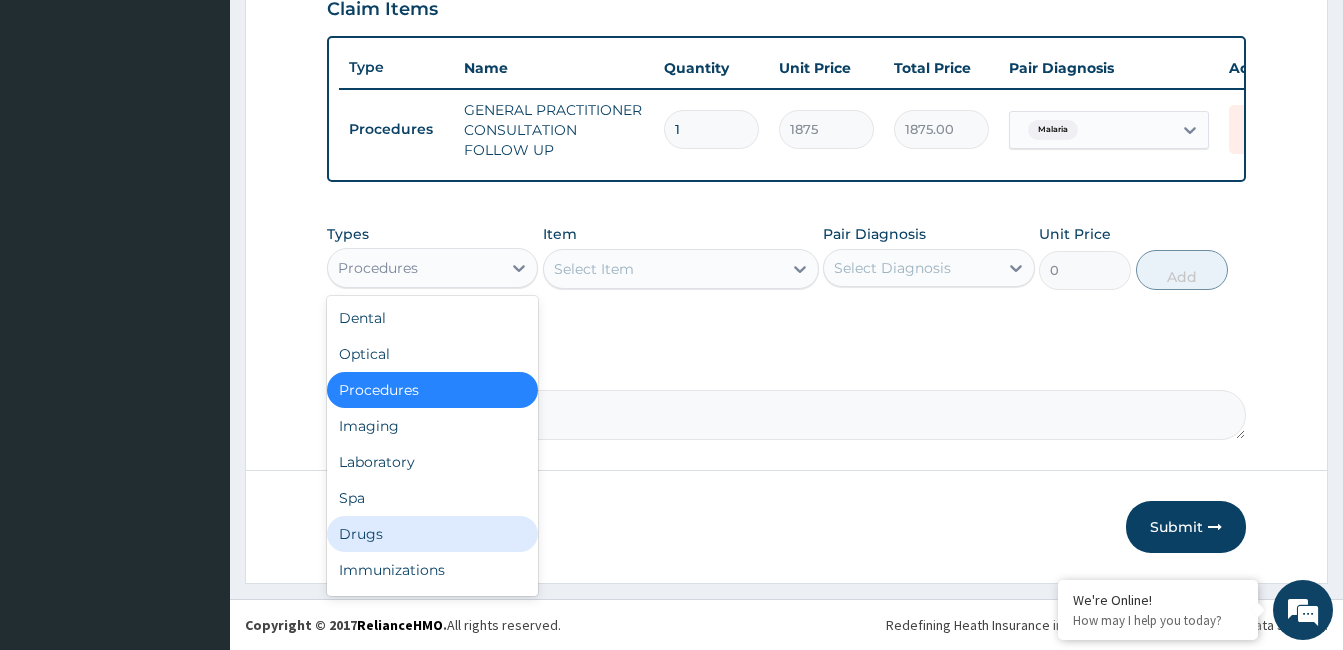 click on "Drugs" at bounding box center [432, 534] 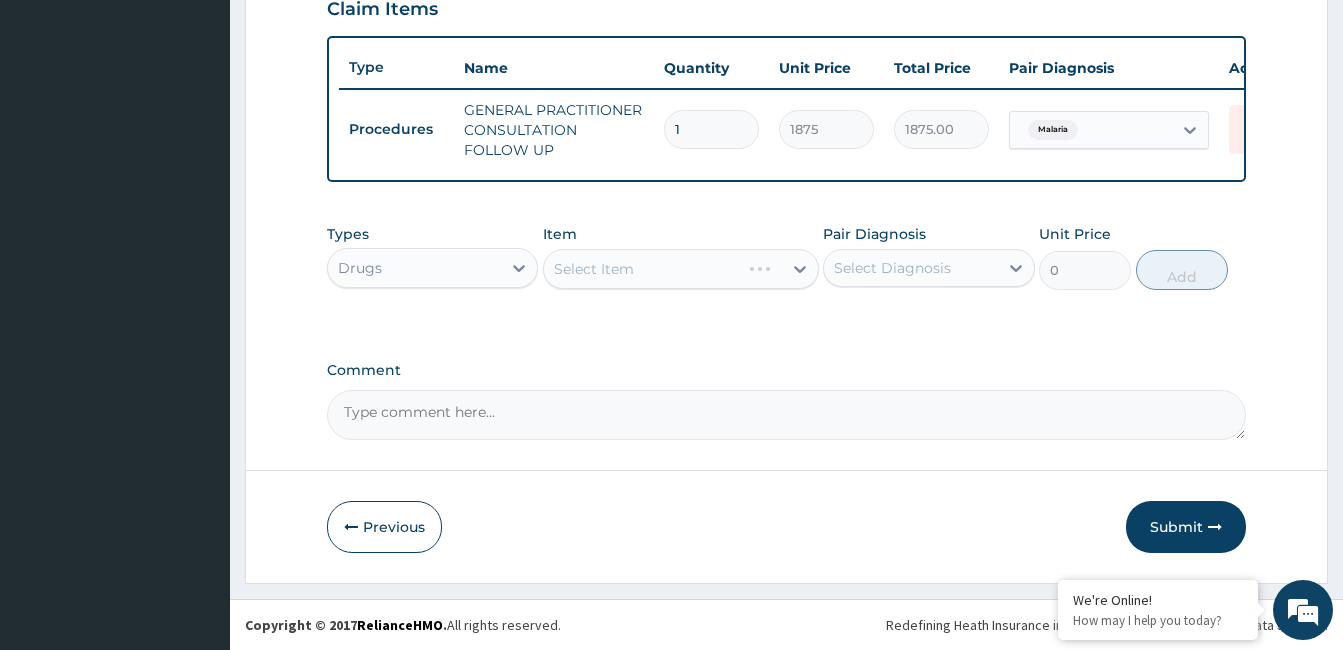 click on "Select Item" at bounding box center (681, 269) 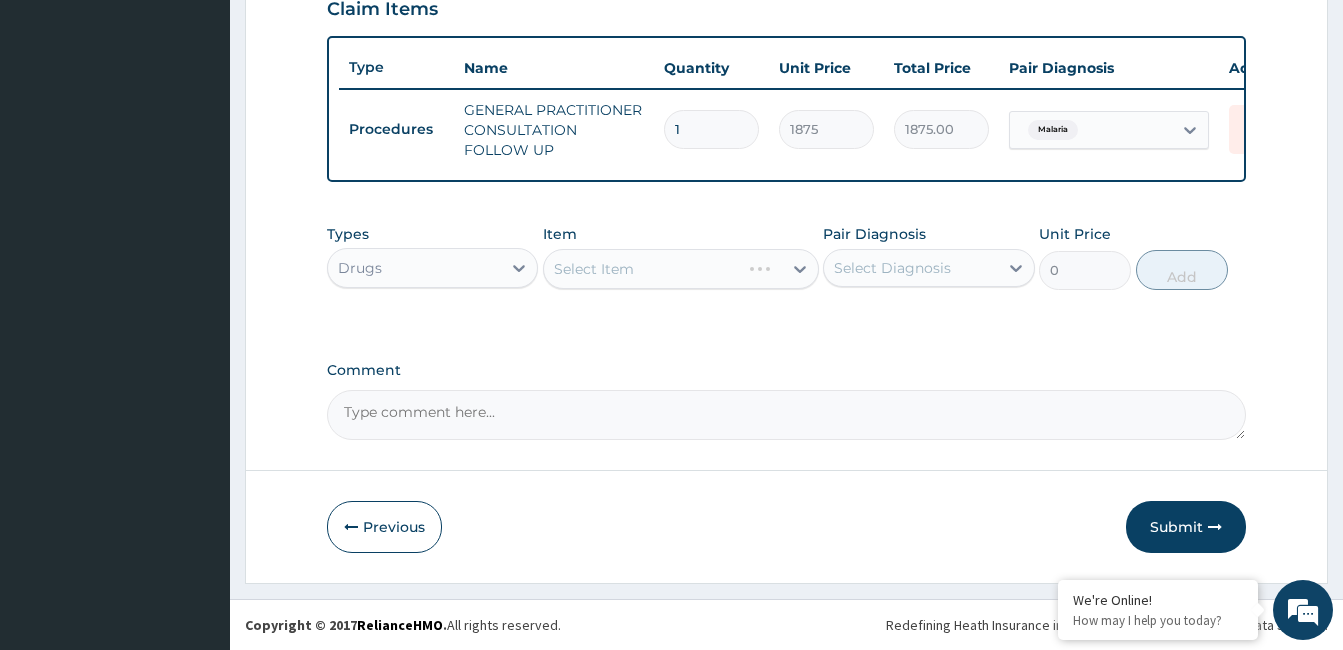 click on "Select Item" at bounding box center (681, 269) 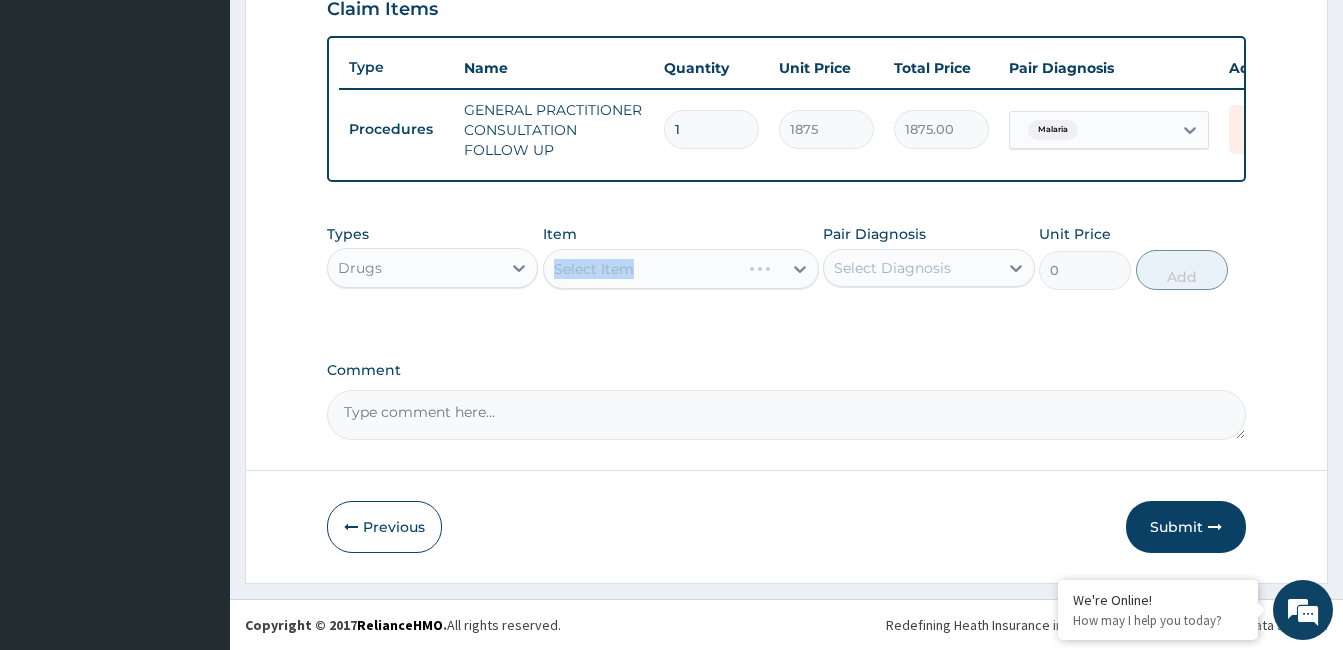 click on "Select Item" at bounding box center (681, 269) 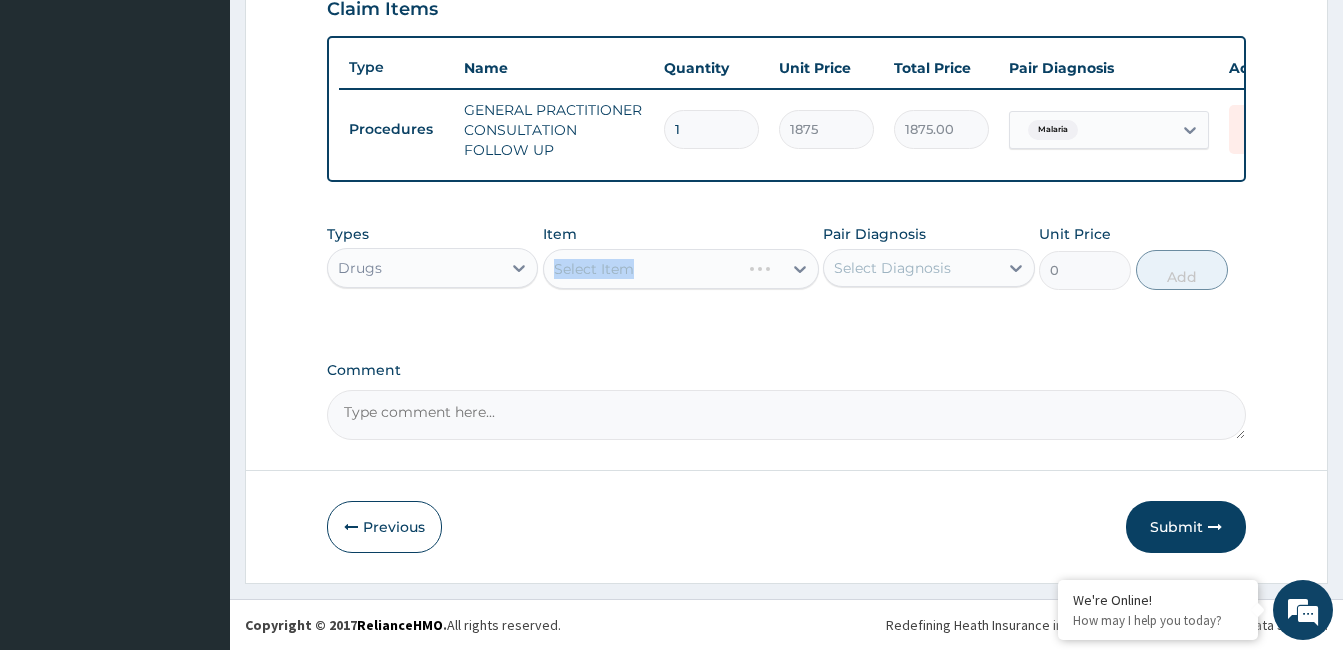 click on "Select Item" at bounding box center [681, 269] 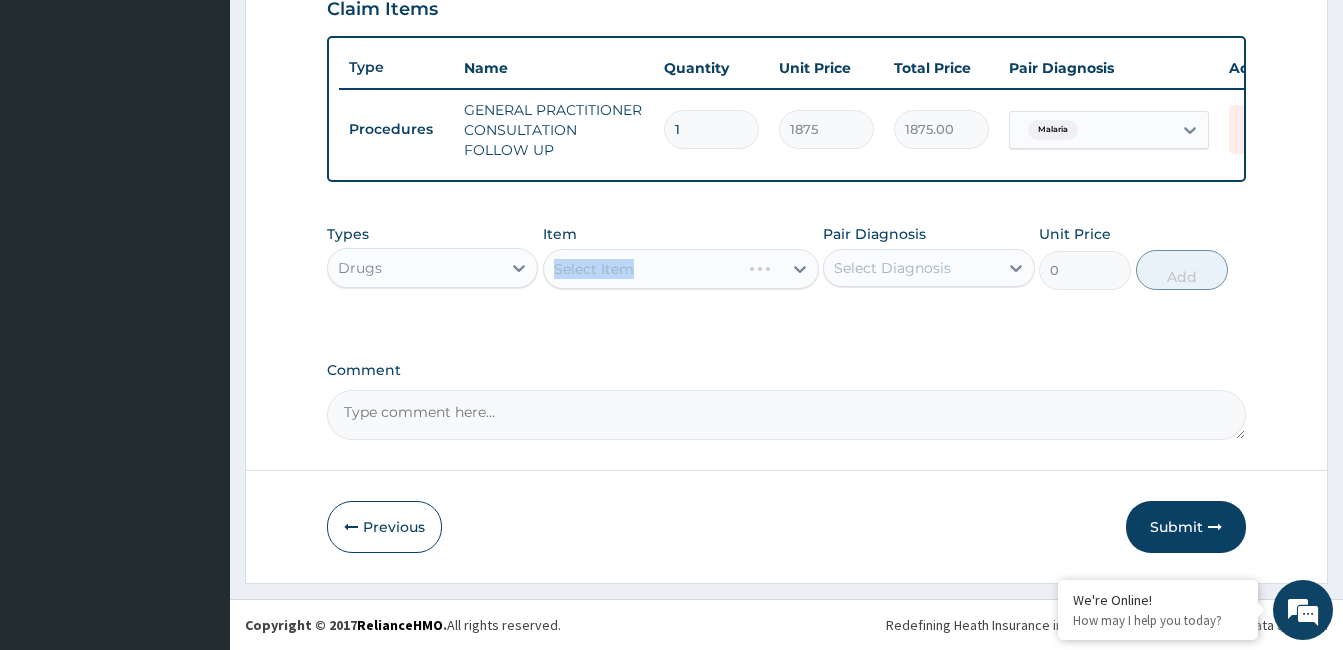 click on "Select Item" at bounding box center [681, 269] 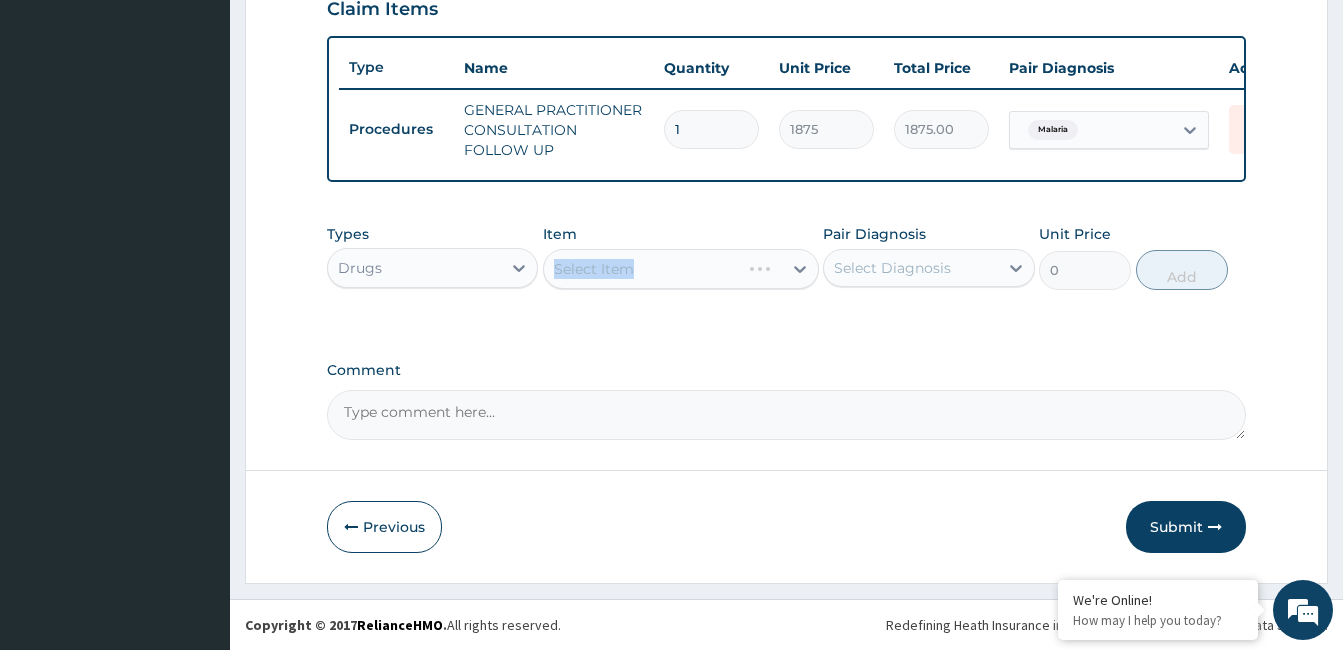 click on "Select Item" at bounding box center (681, 269) 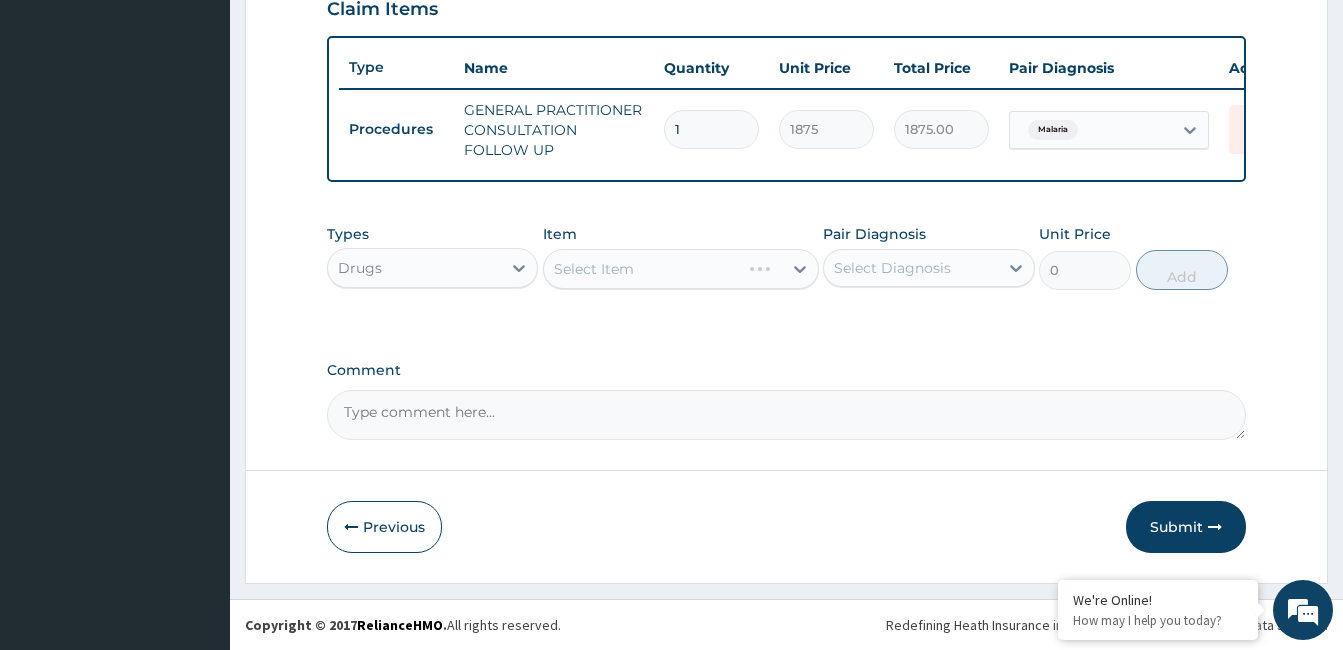 click on "Select Item" at bounding box center (681, 269) 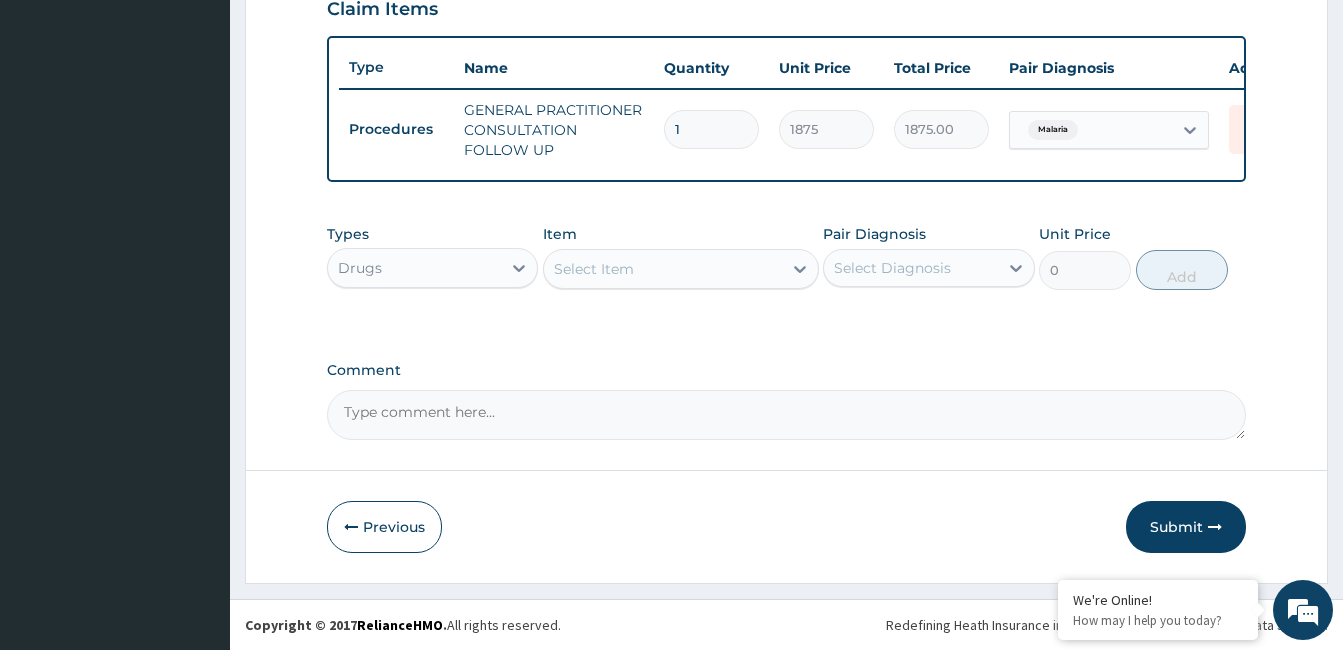 click on "Select Item" at bounding box center [663, 269] 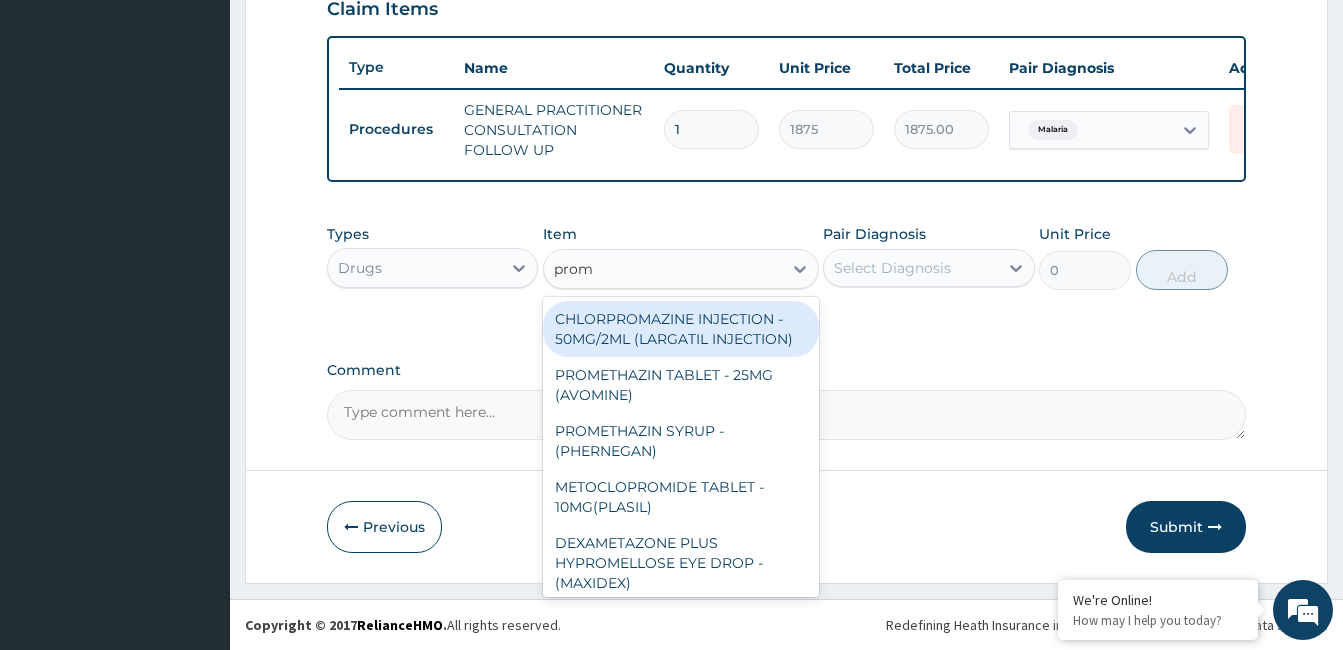 type on "prome" 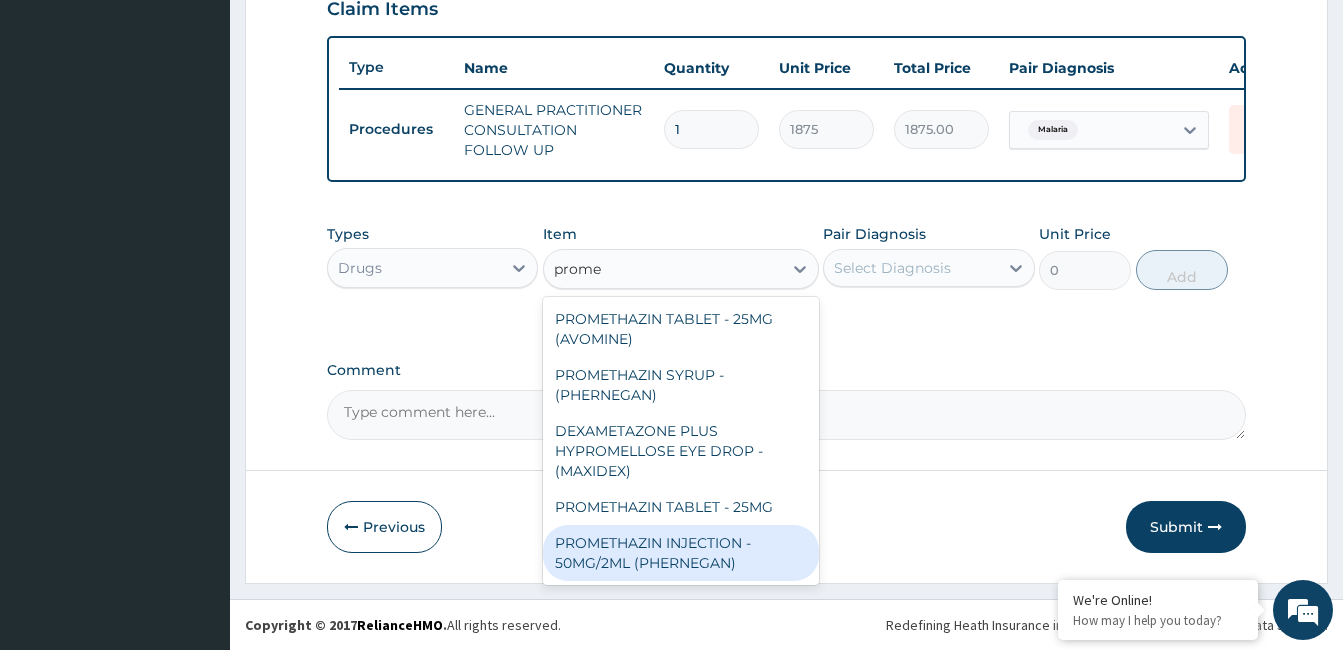 click on "PROMETHAZIN INJECTION - 50MG/2ML (PHERNEGAN)" at bounding box center (681, 553) 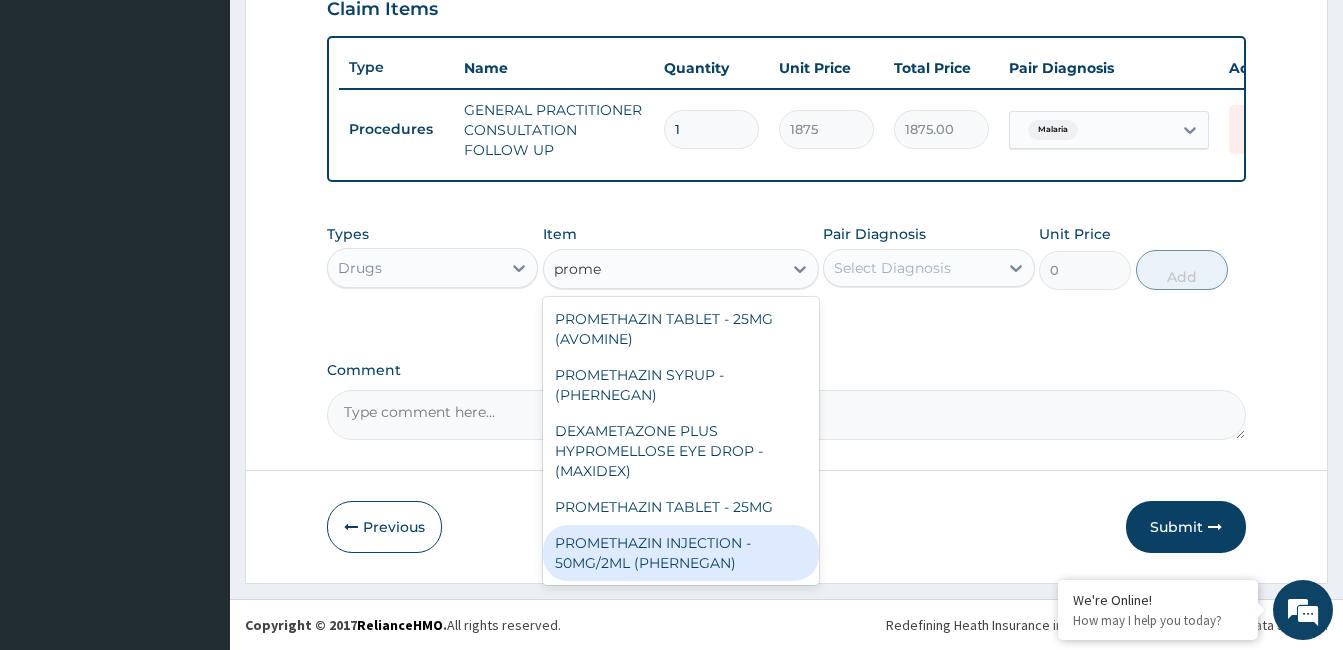type 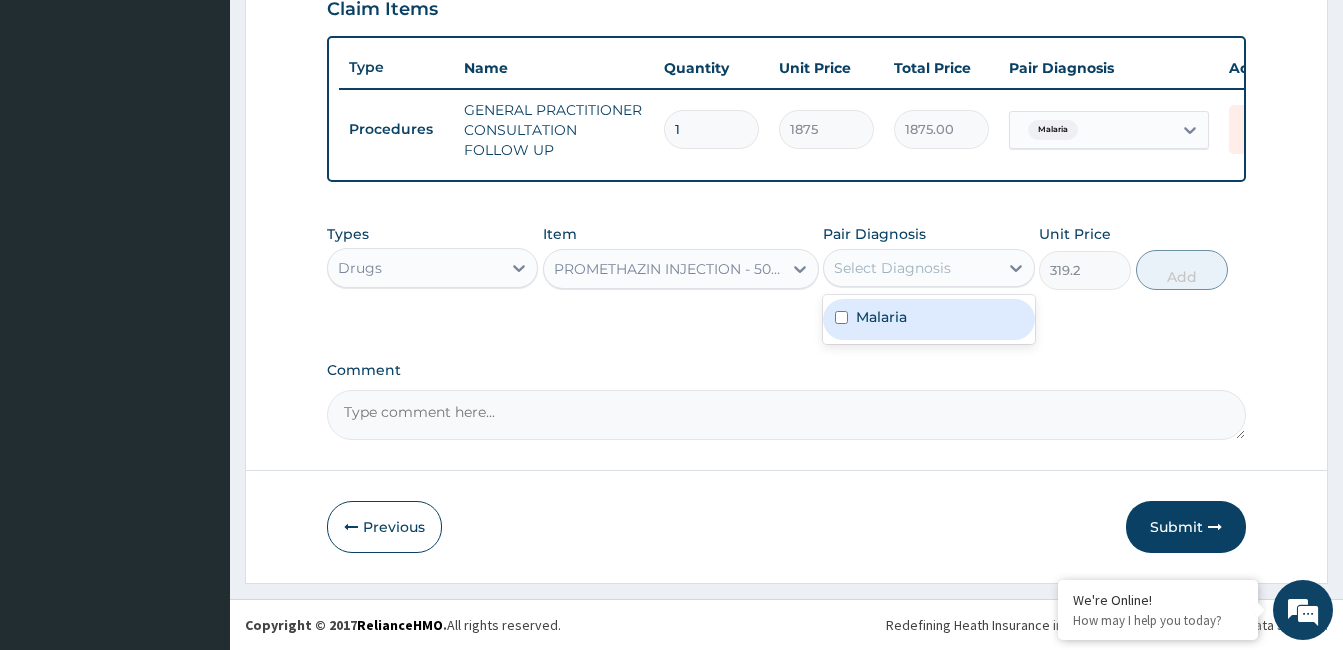 drag, startPoint x: 915, startPoint y: 267, endPoint x: 904, endPoint y: 302, distance: 36.687874 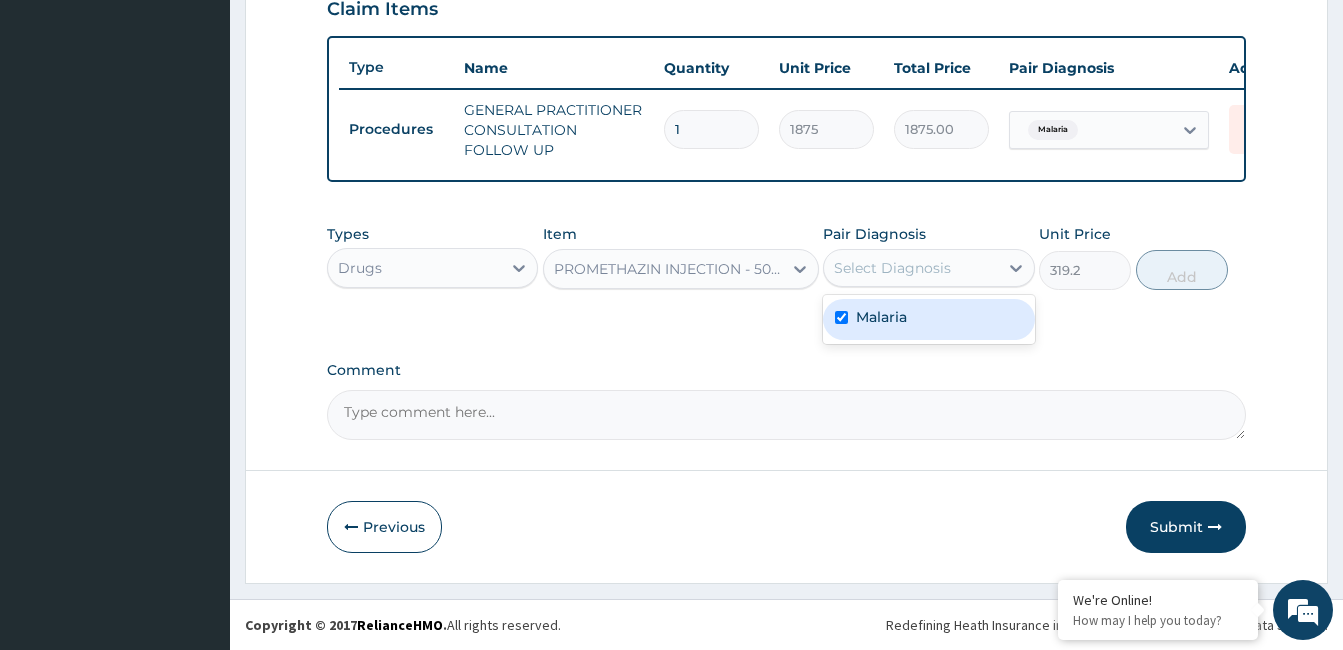 checkbox on "true" 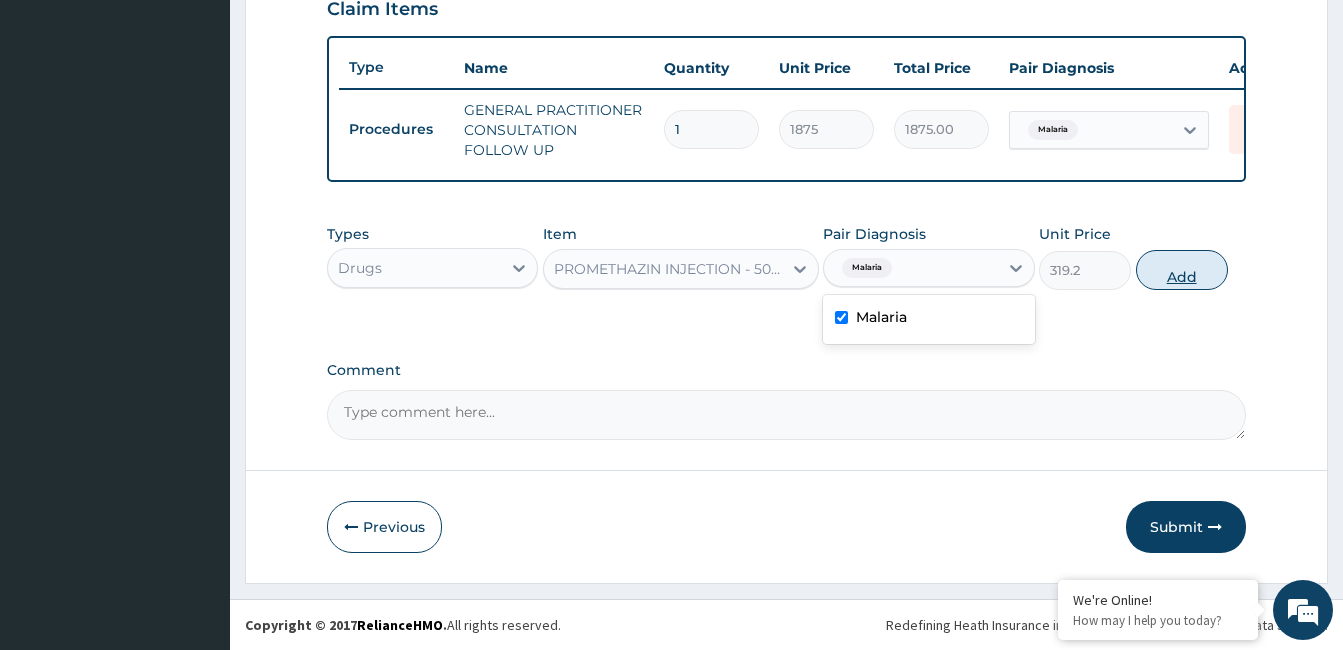 click on "Add" at bounding box center [1182, 270] 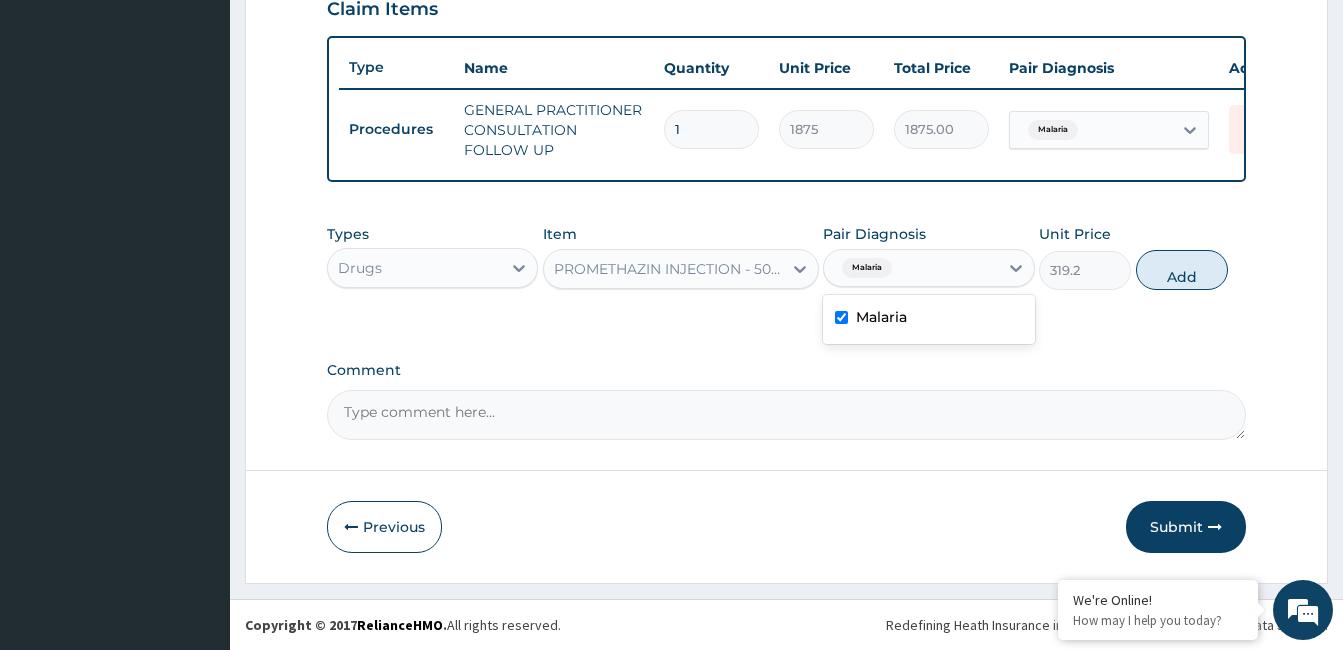 type on "0" 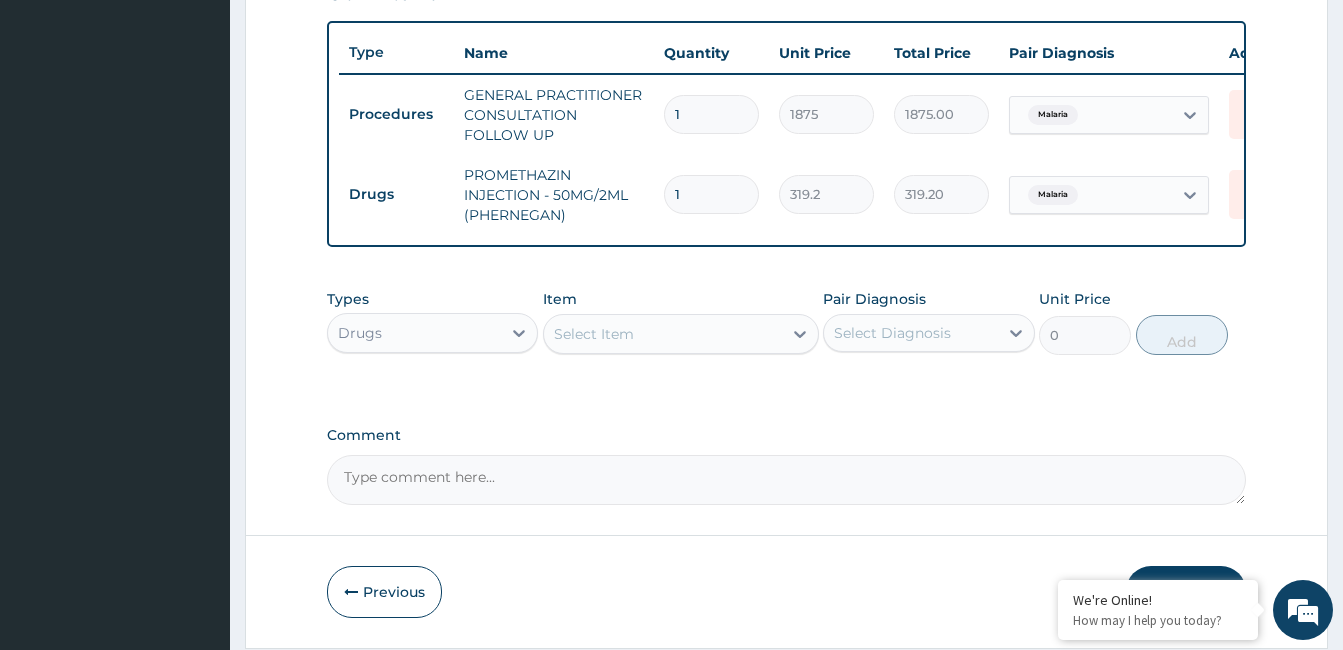 click on "Select Item" at bounding box center [663, 334] 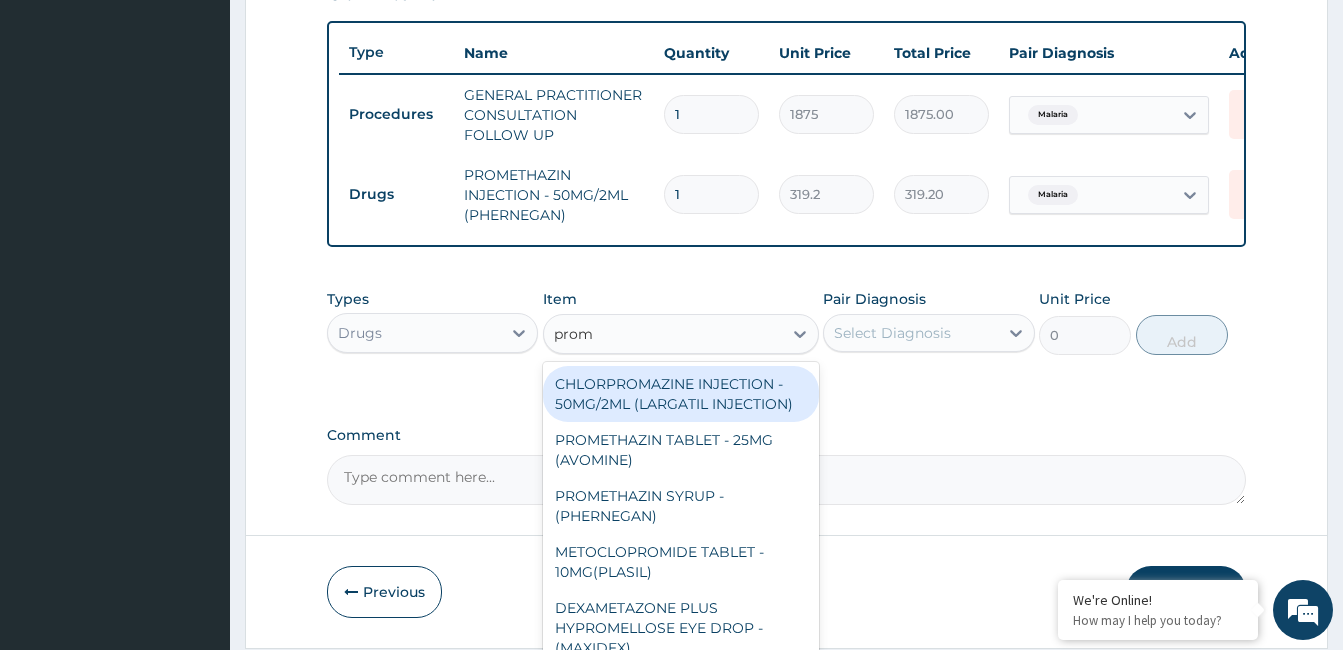 type on "prome" 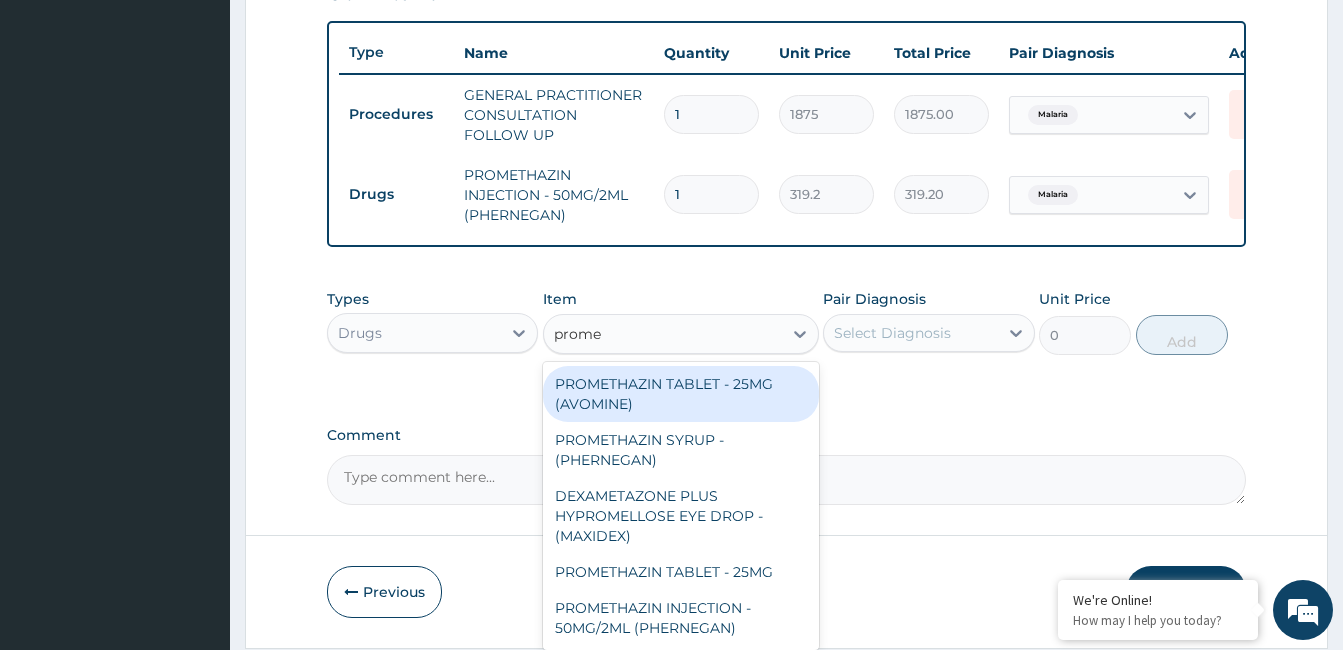 scroll, scrollTop: 803, scrollLeft: 0, axis: vertical 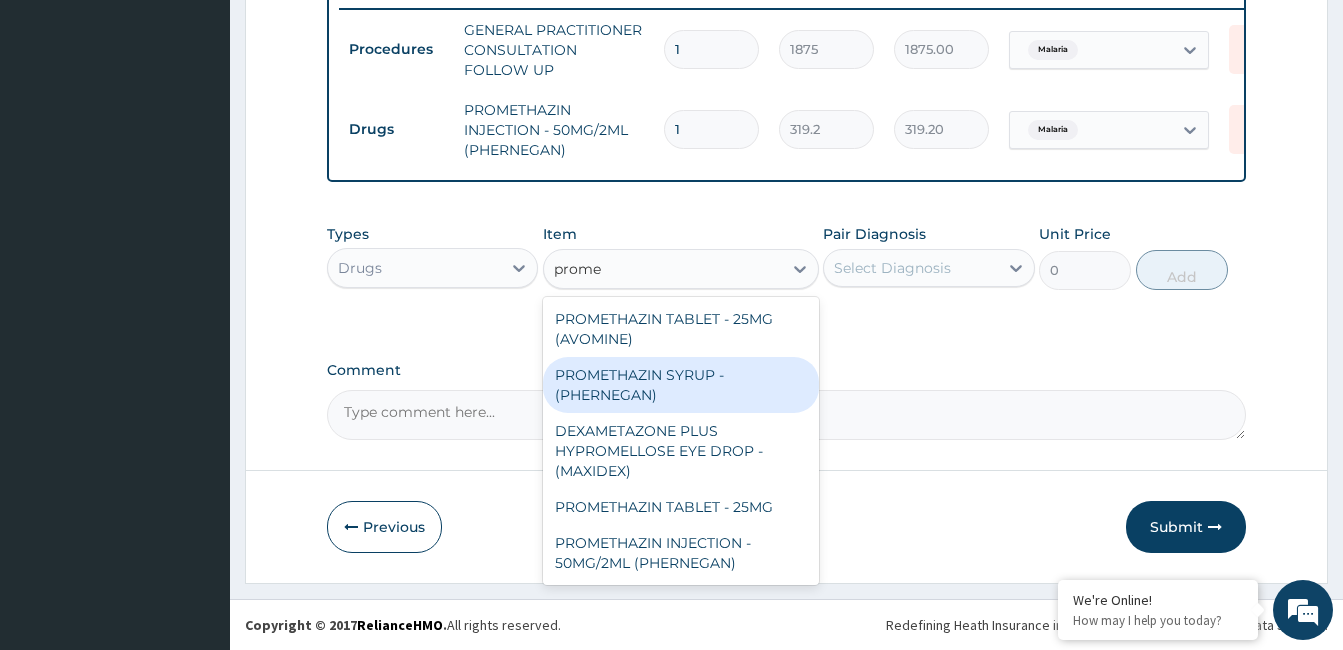 click on "PROMETHAZIN SYRUP - (PHERNEGAN)" at bounding box center [681, 385] 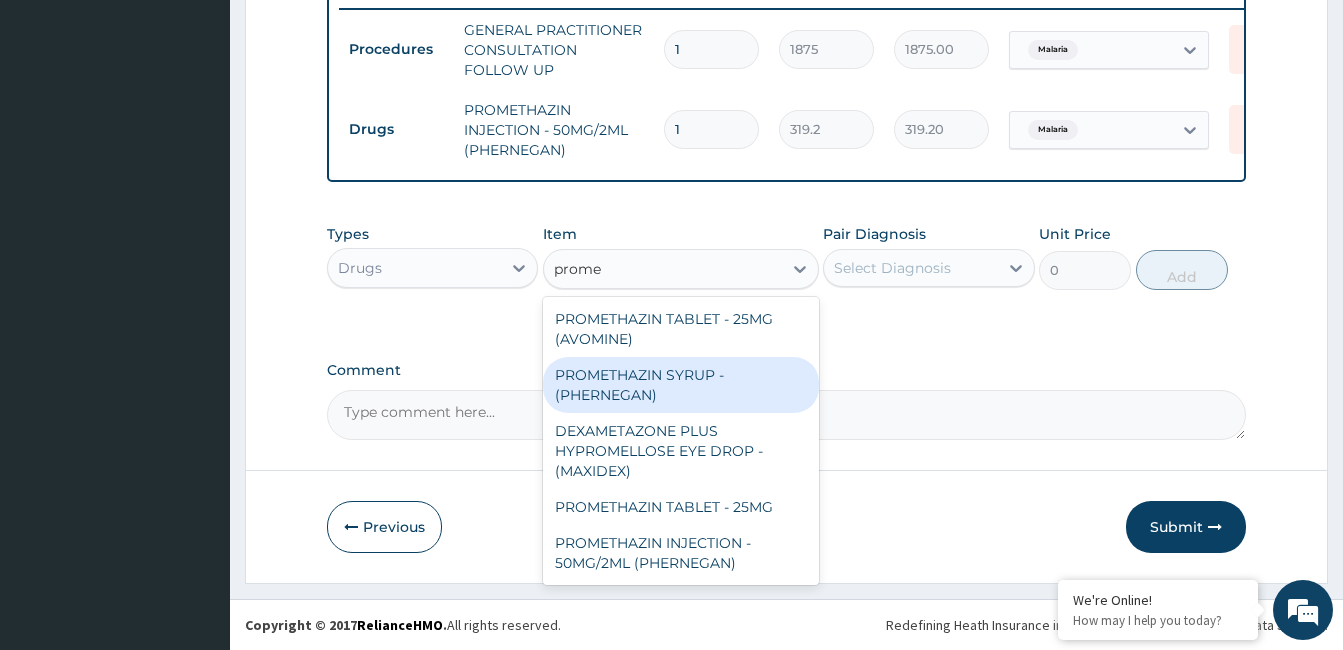 type 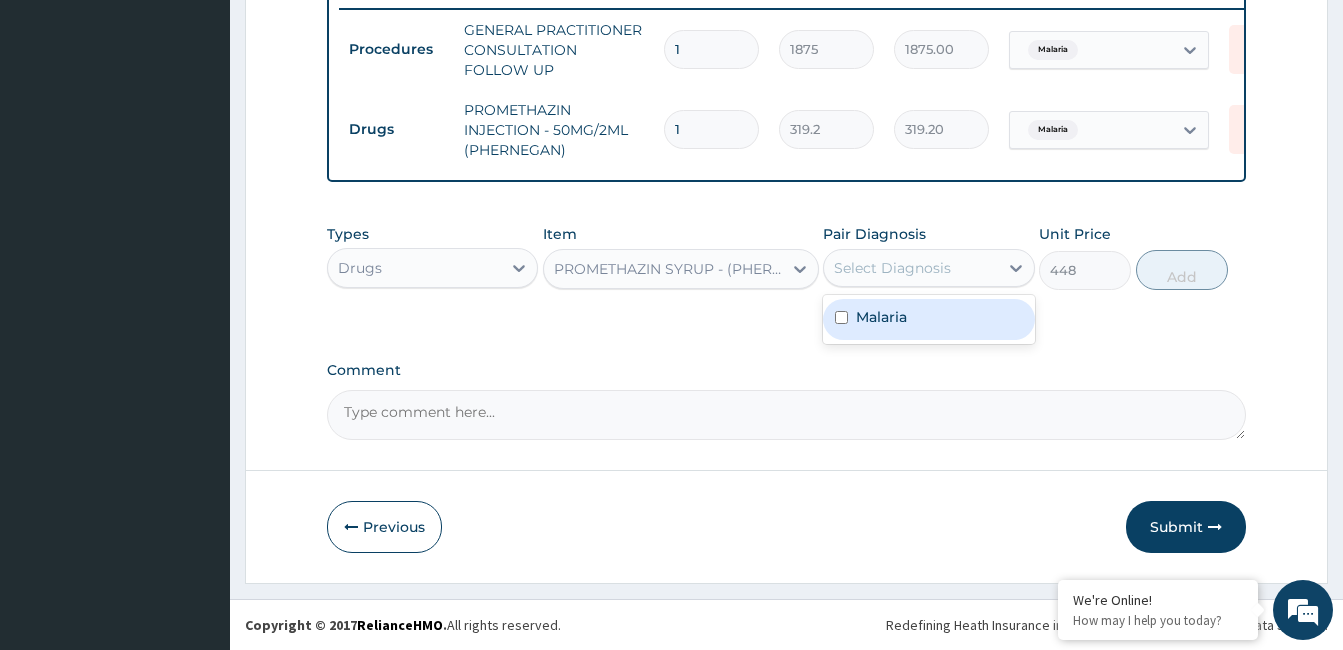 click on "Select Diagnosis" at bounding box center (910, 268) 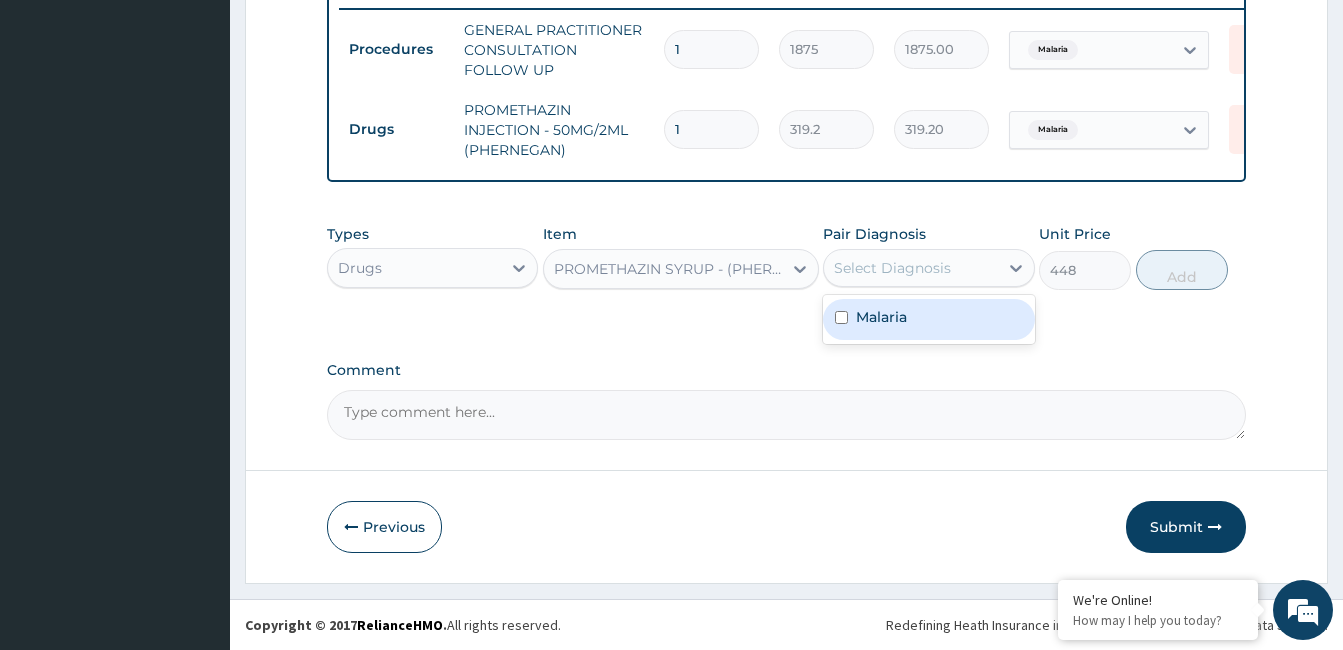 click on "Malaria" at bounding box center [928, 319] 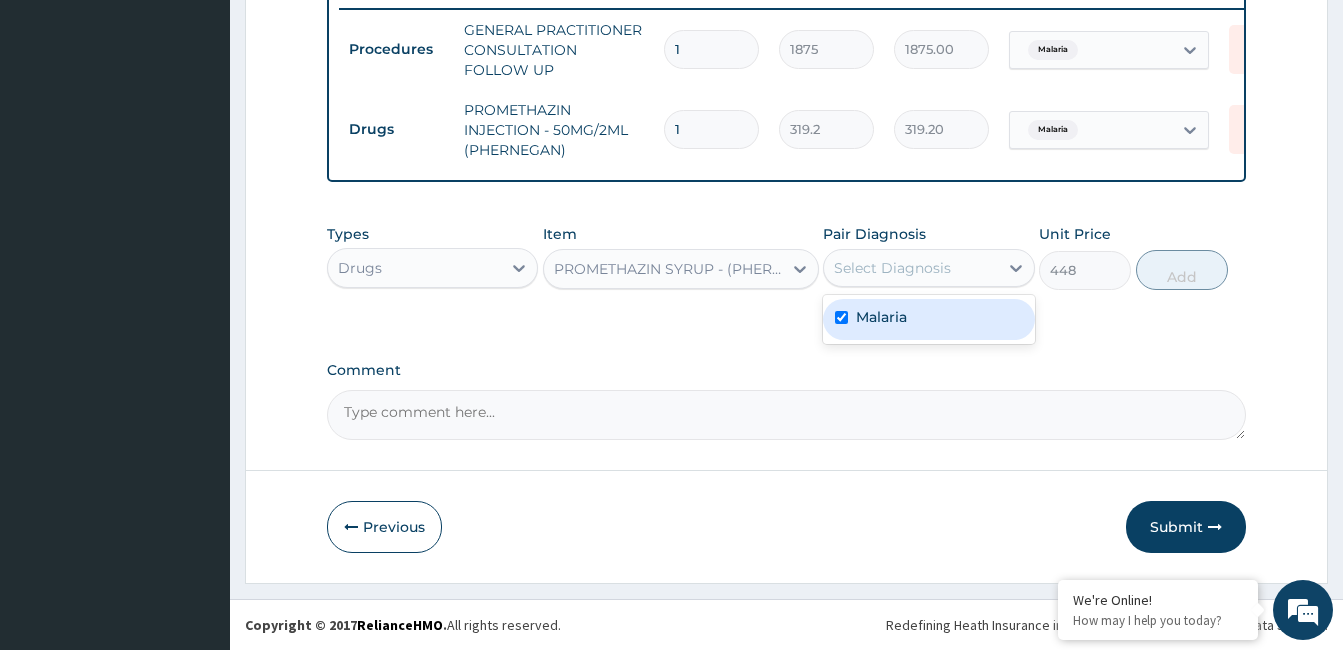 checkbox on "true" 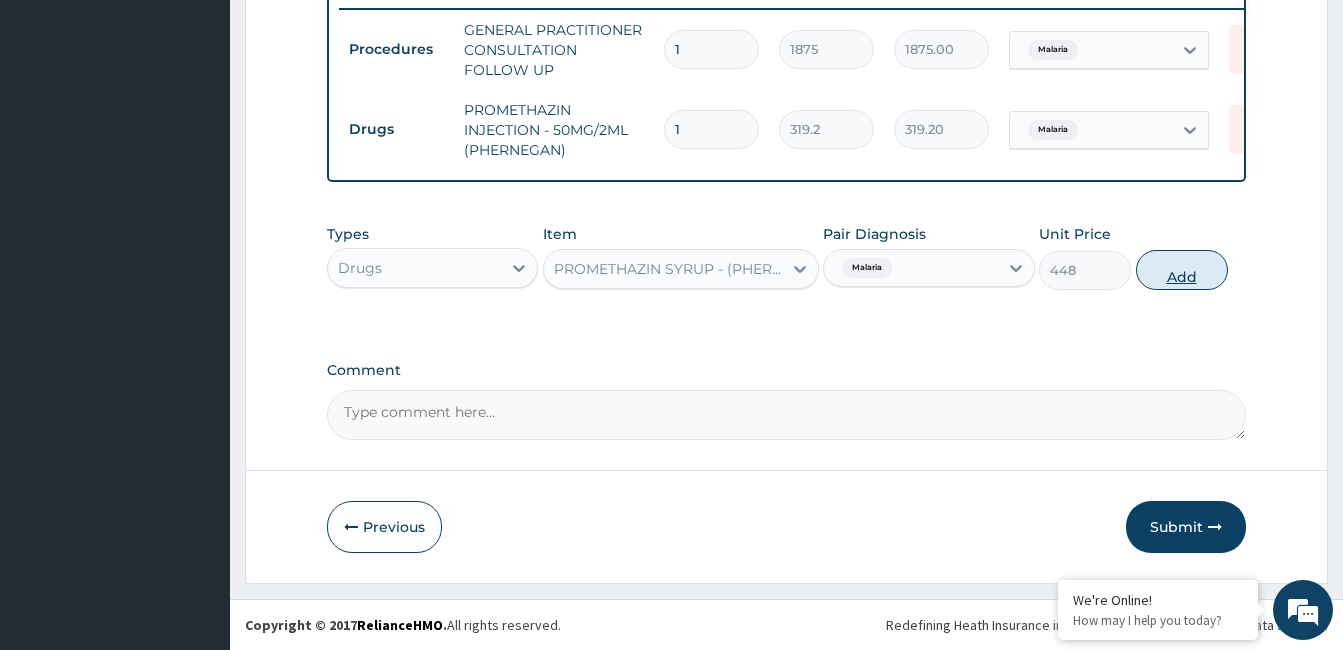 drag, startPoint x: 1168, startPoint y: 272, endPoint x: 1158, endPoint y: 263, distance: 13.453624 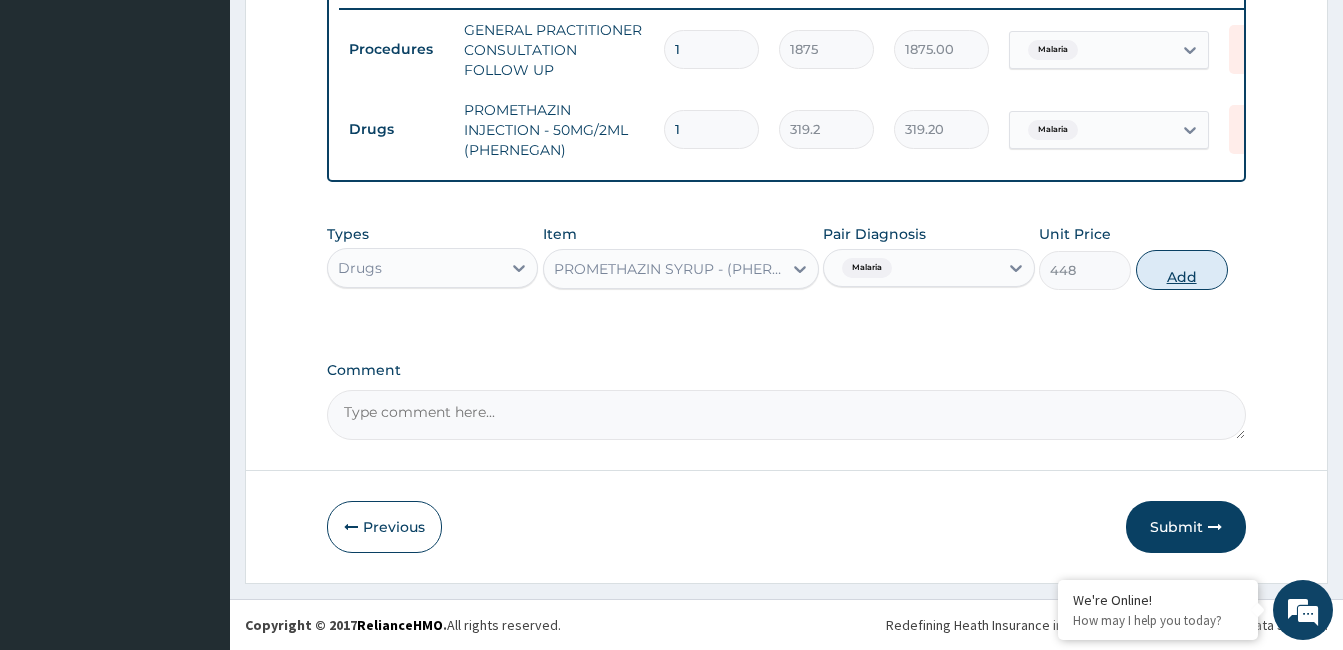 click on "Add" at bounding box center [1182, 270] 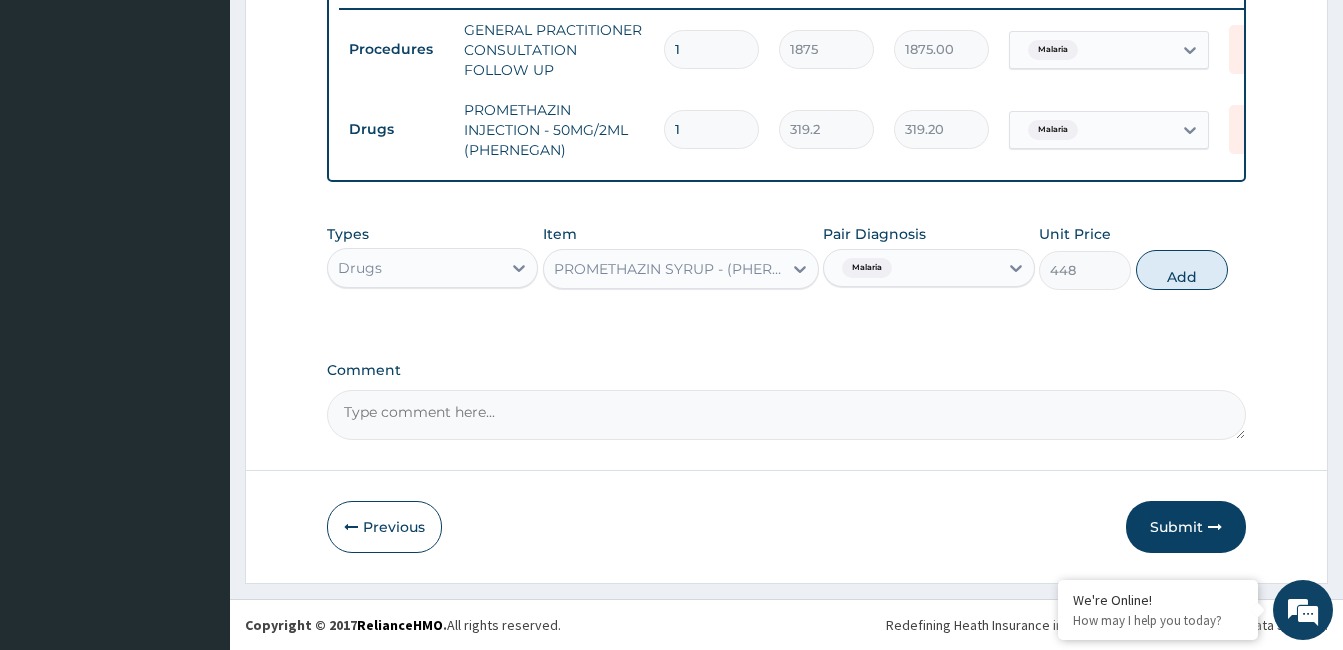 type on "0" 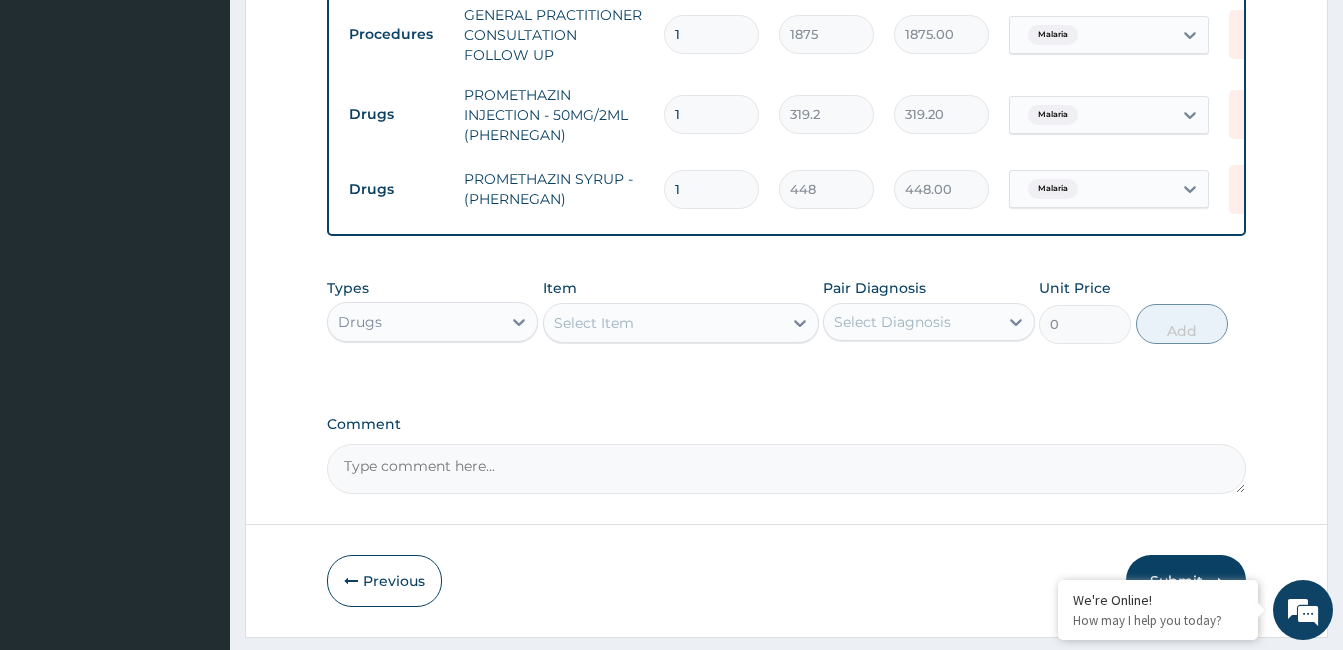 click on "PA Code / Prescription Code Enter Code(Secondary Care Only) Encounter Date [DATE] Important Notice Please enter PA codes before entering items that are not attached to a PA code   All diagnoses entered must be linked to a claim item. Diagnosis Malaria Confirmed NB: All diagnosis must be linked to a claim item Claim Items Type Name Quantity Unit Price Total Price Pair Diagnosis Actions Procedures GENERAL PRACTITIONER CONSULTATION FOLLOW UP 1 1875 1875.00 Malaria Delete Drugs PROMETHAZIN INJECTION - 50MG/2ML (PHERNEGAN) 1 319.2 319.20 Malaria Delete Drugs PROMETHAZIN SYRUP - (PHERNEGAN) 1 448 448.00 Malaria Delete Types Drugs Item Select Item Pair Diagnosis Select Diagnosis Unit Price 0 Add Comment" at bounding box center (786, -59) 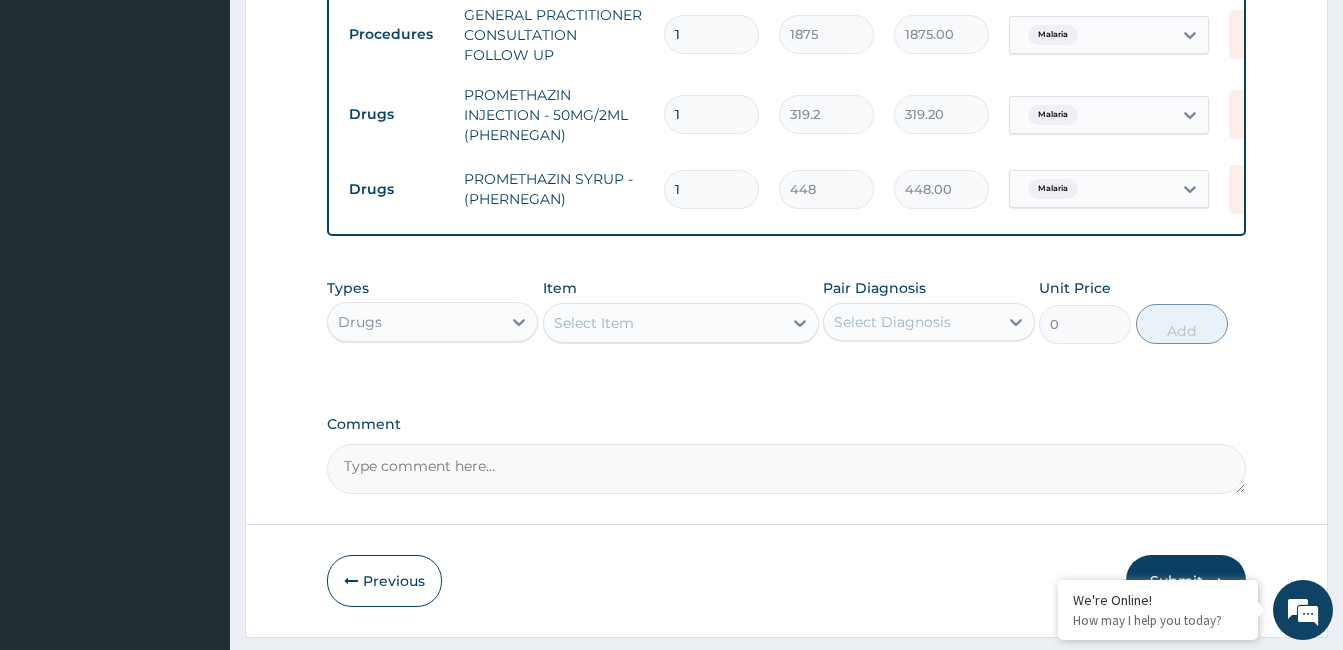 click on "Select Item" at bounding box center (663, 323) 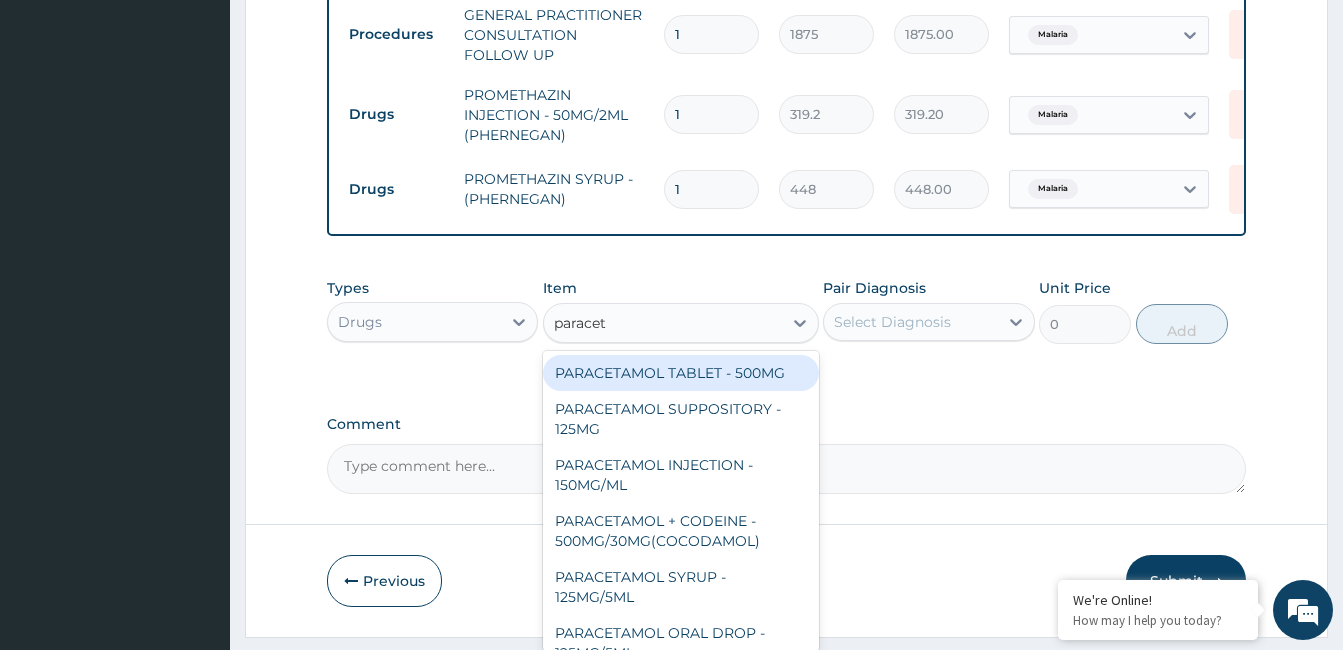 type on "paraceta" 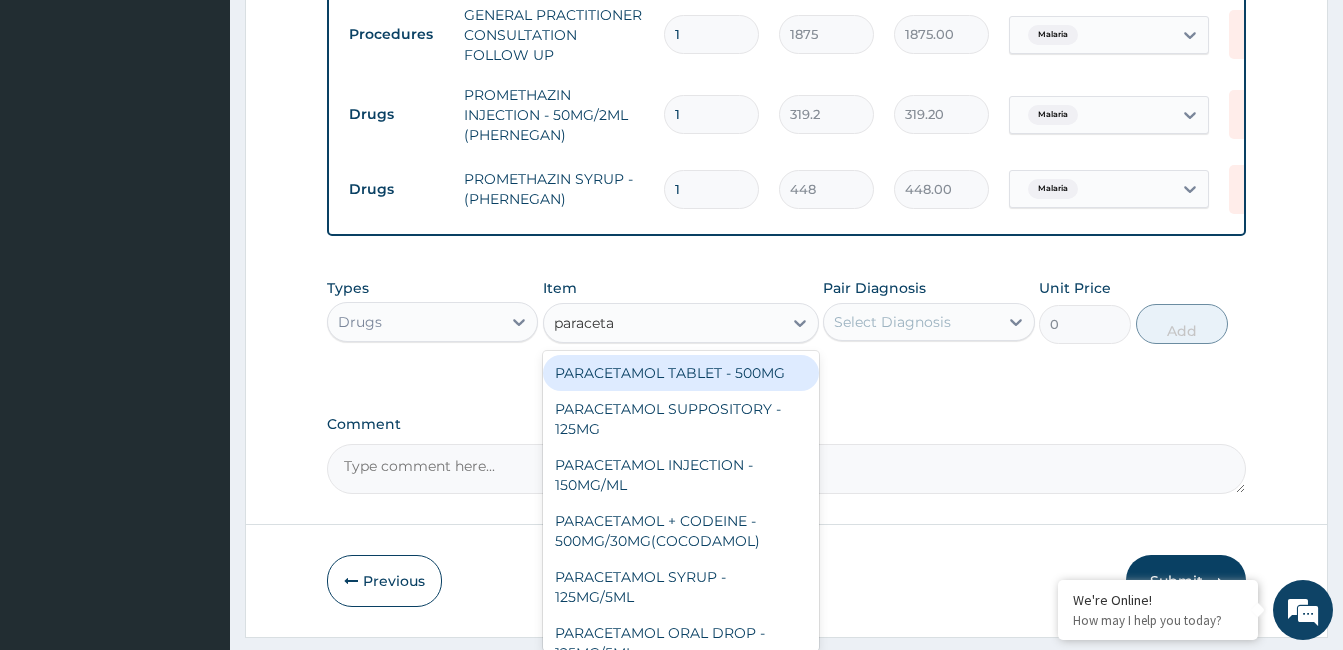 scroll, scrollTop: 872, scrollLeft: 0, axis: vertical 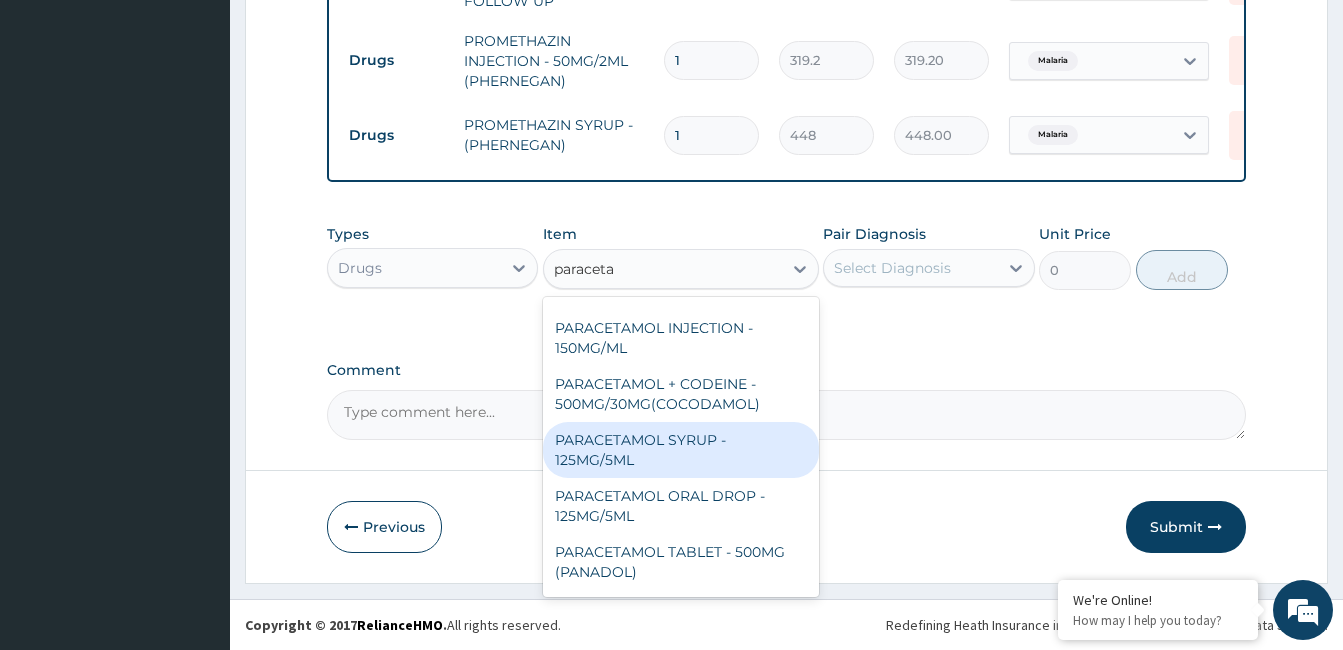 click on "PARACETAMOL SYRUP - 125MG/5ML" at bounding box center [681, 450] 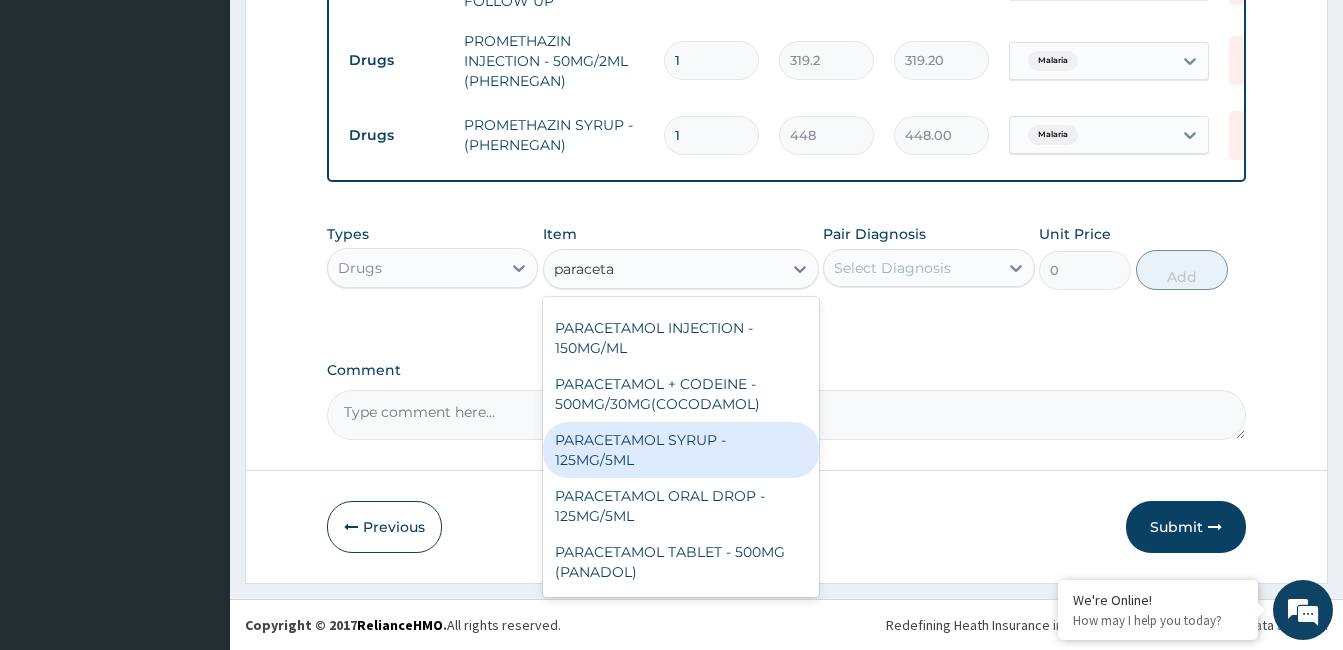 type 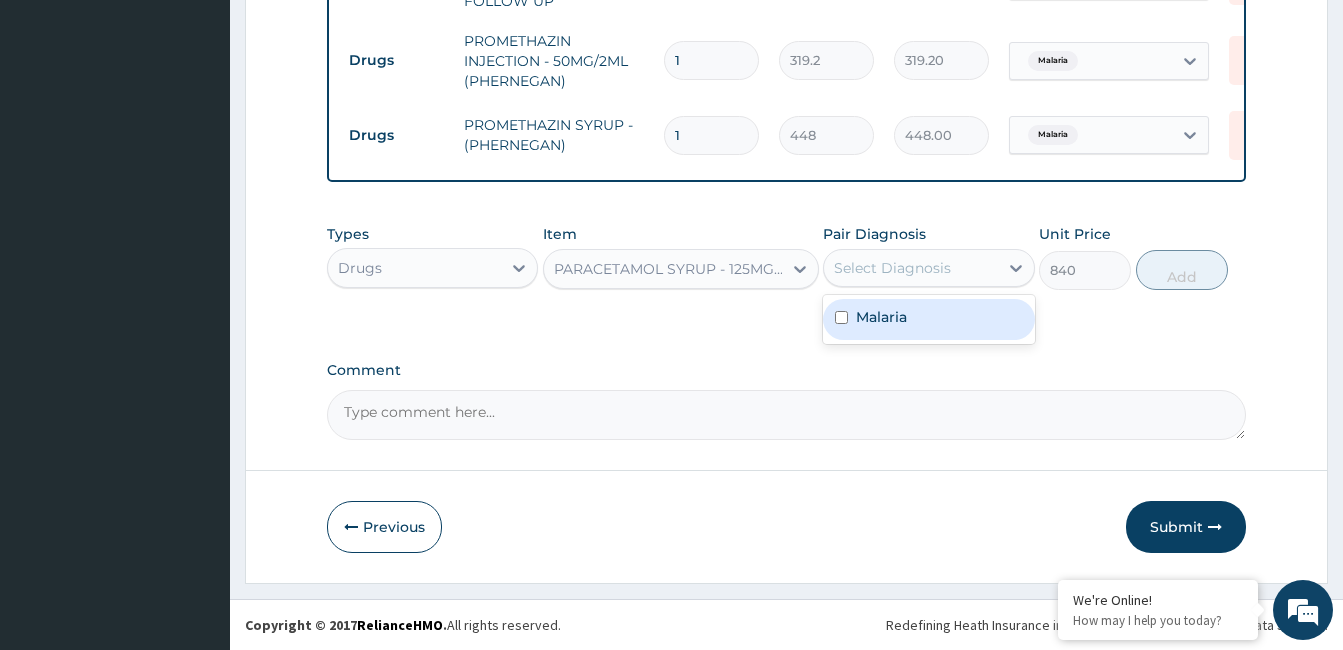 drag, startPoint x: 953, startPoint y: 272, endPoint x: 932, endPoint y: 319, distance: 51.47815 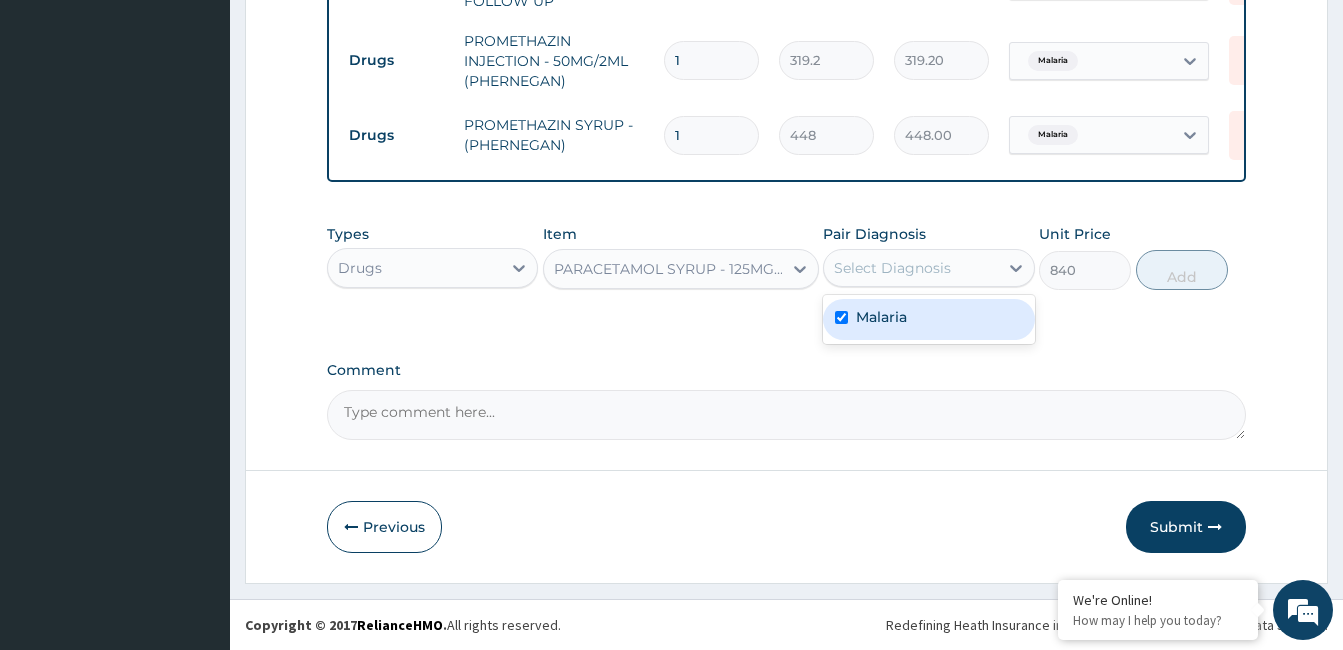 checkbox on "true" 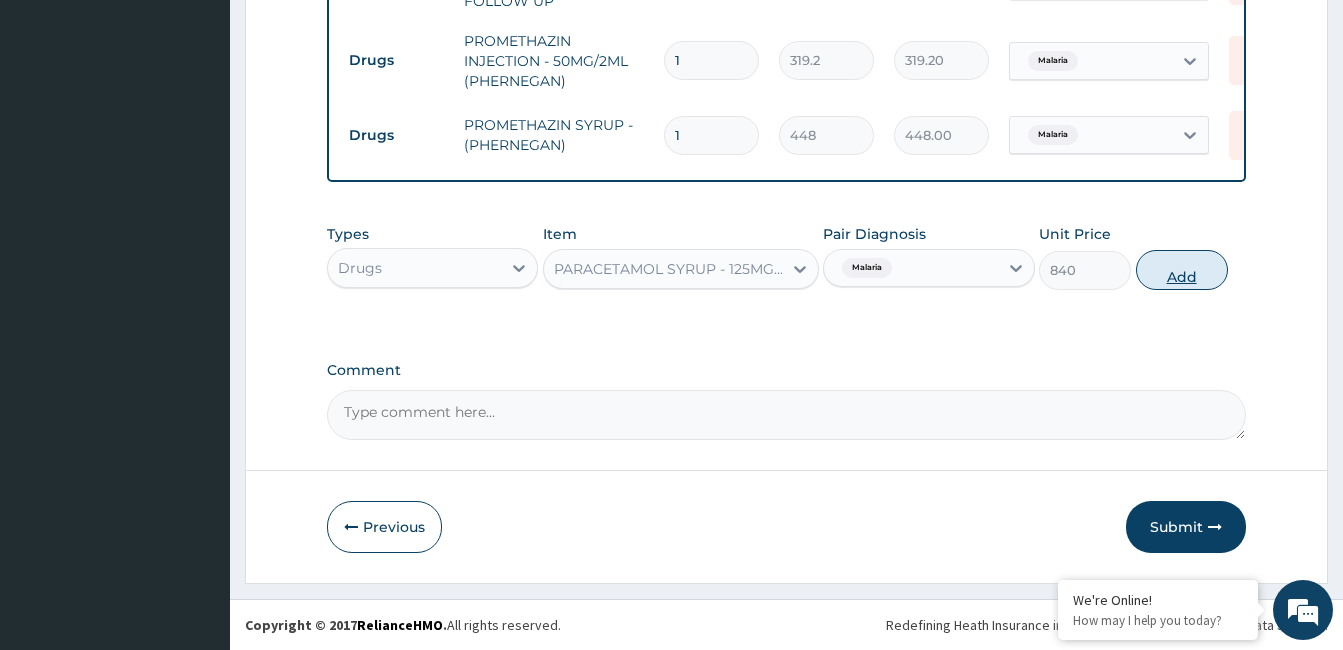 click on "Add" at bounding box center [1182, 270] 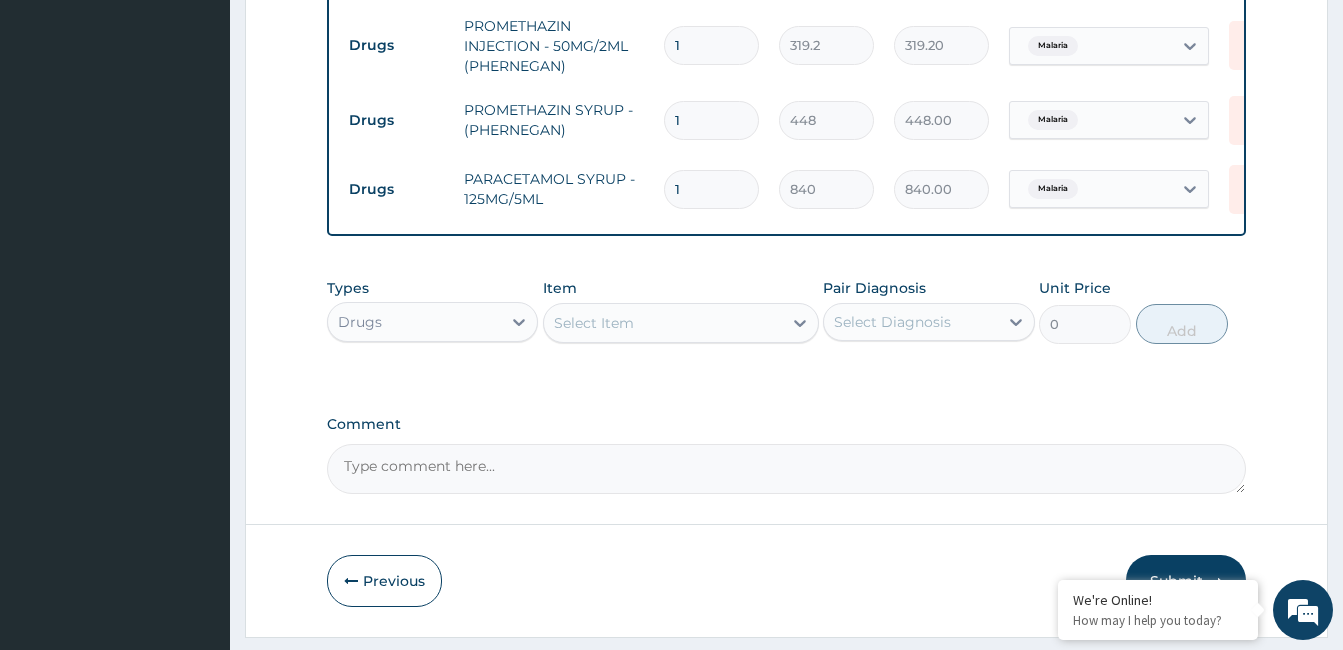click on "Select Item" at bounding box center (663, 323) 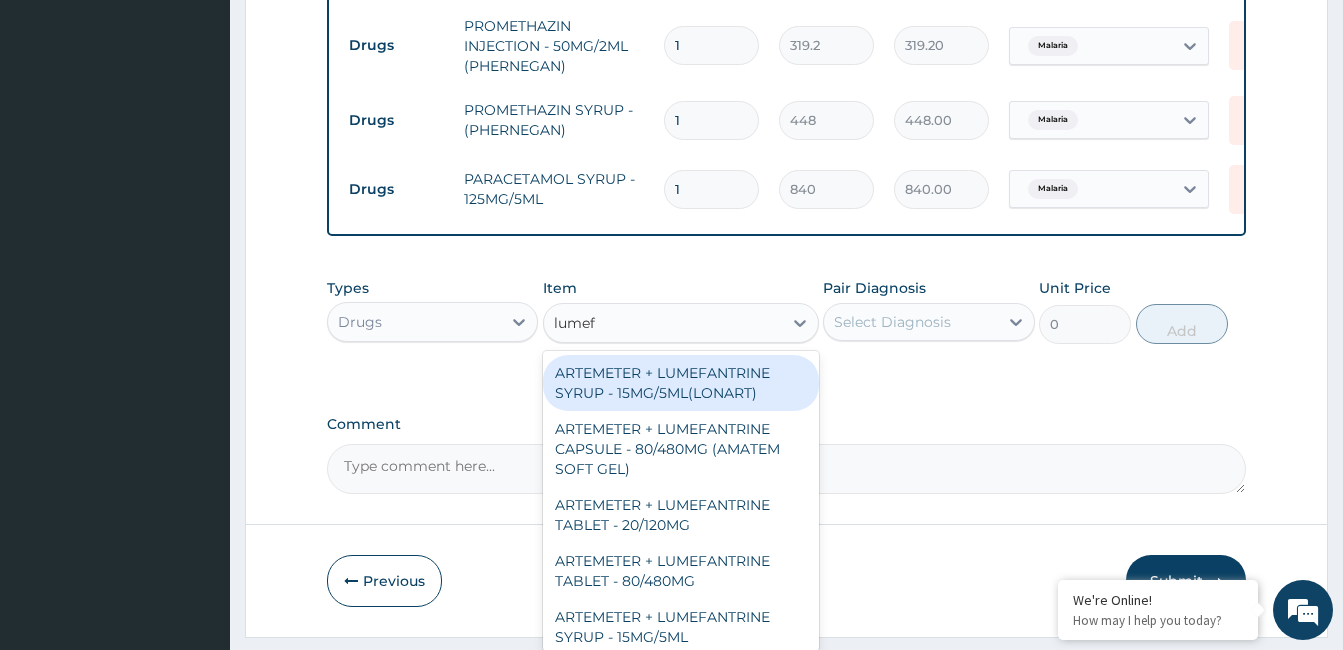 type on "lumefa" 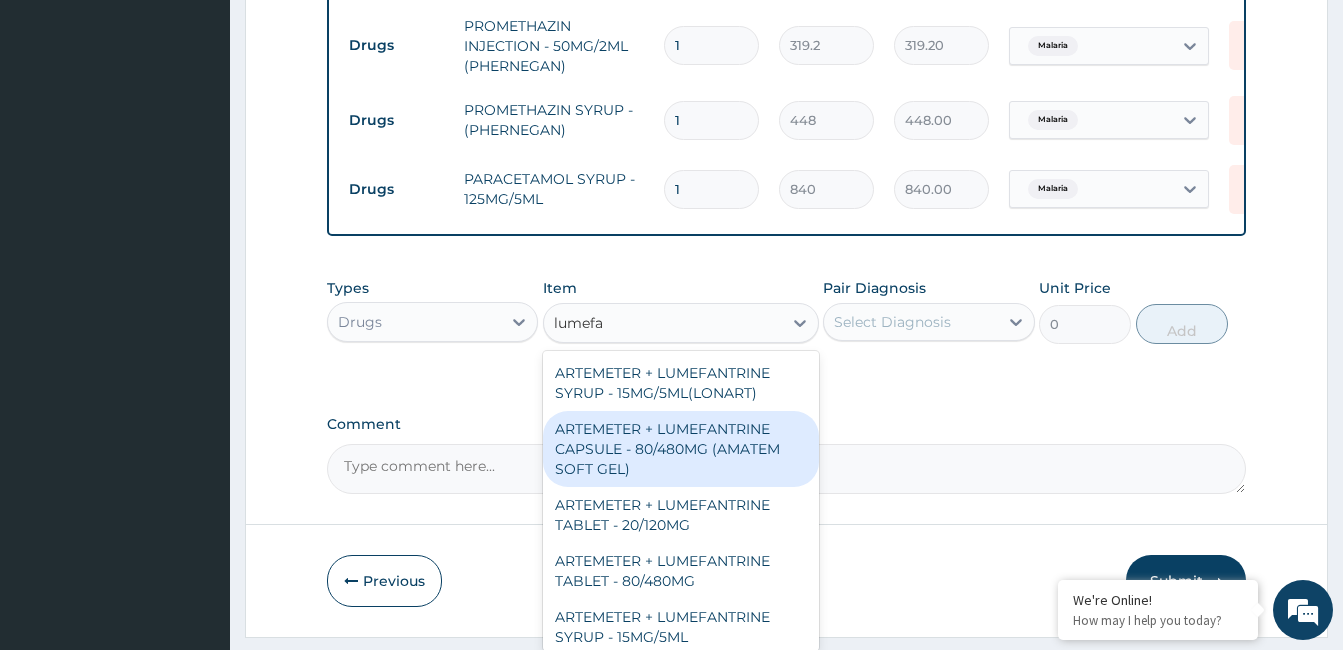 scroll, scrollTop: 941, scrollLeft: 0, axis: vertical 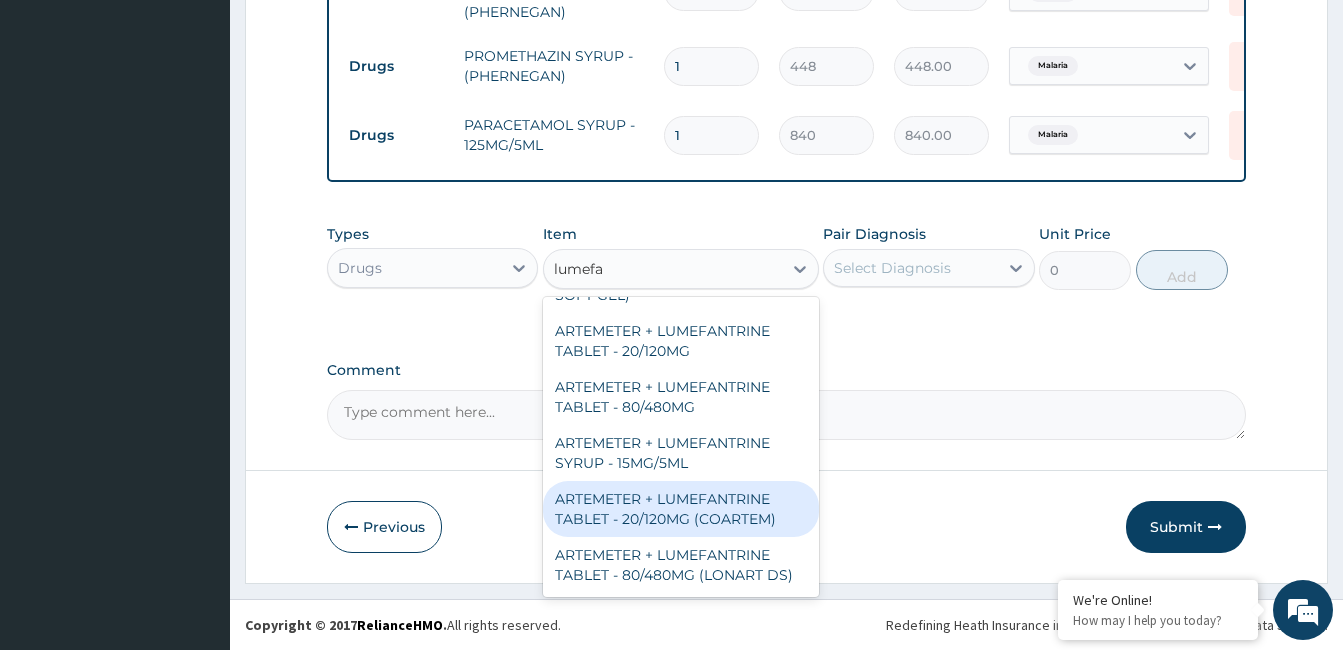click on "ARTEMETER + LUMEFANTRINE TABLET - 20/120MG (COARTEM)" at bounding box center (681, 509) 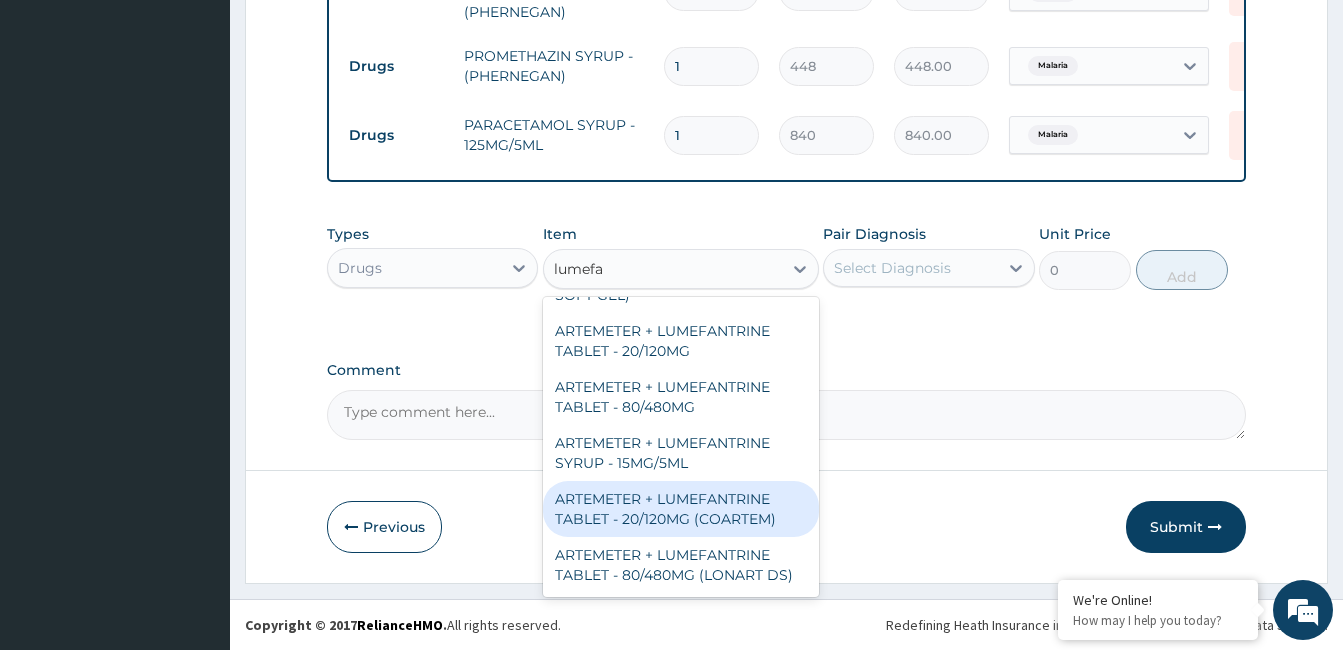 type 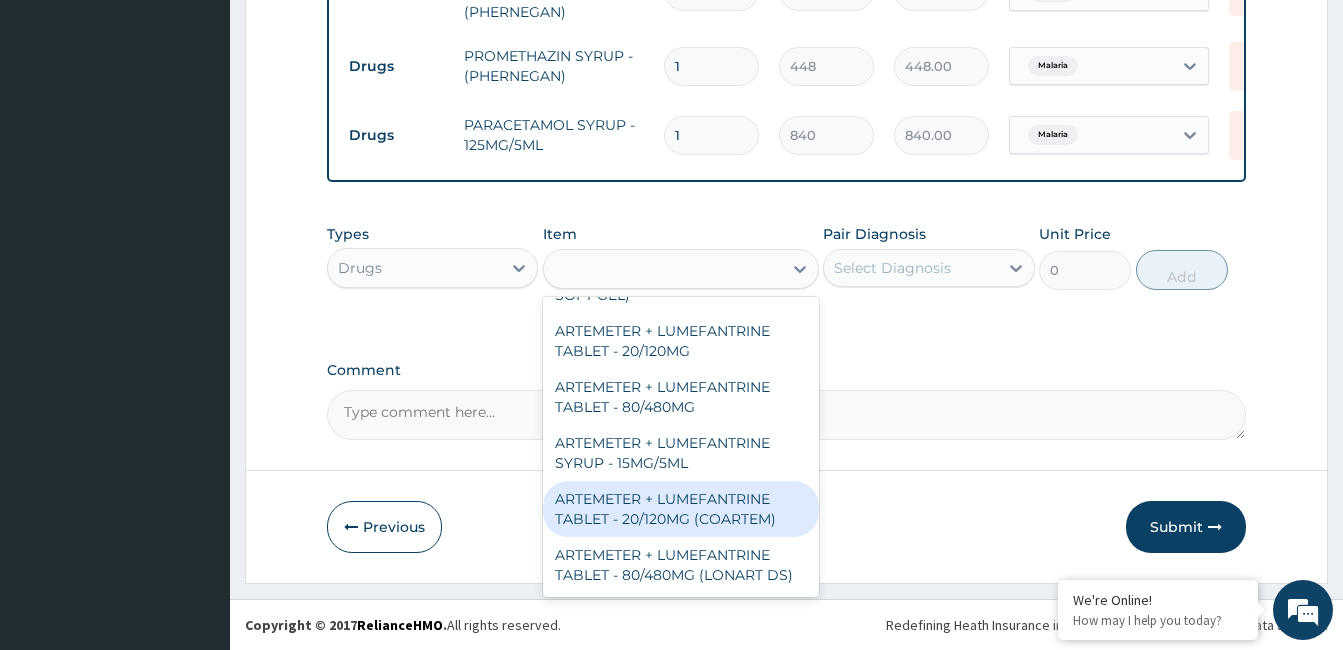 type on "210" 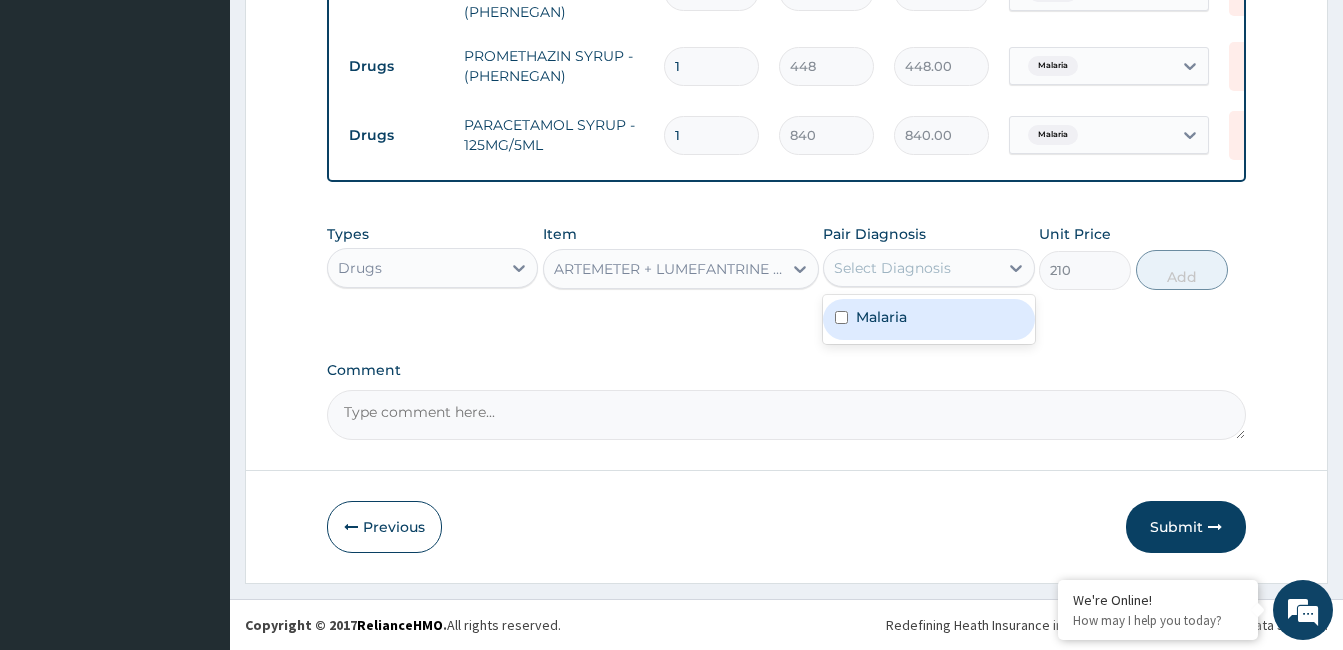 click on "Select Diagnosis" at bounding box center [892, 268] 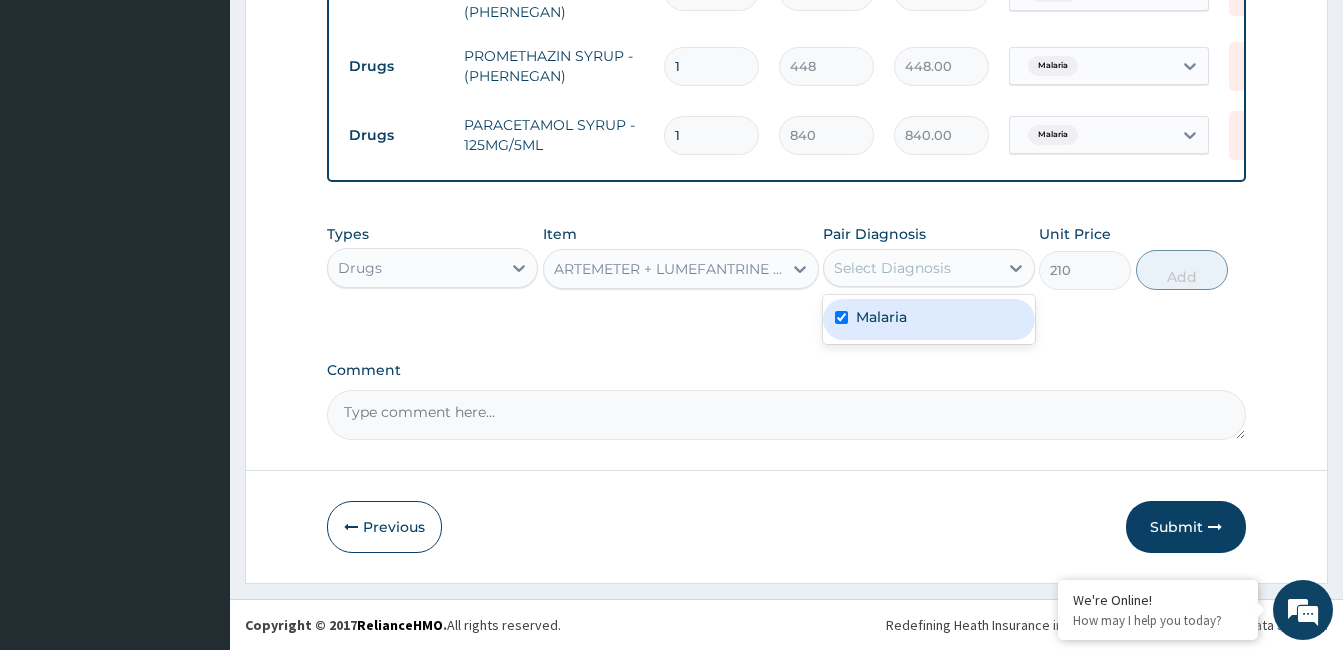 checkbox on "true" 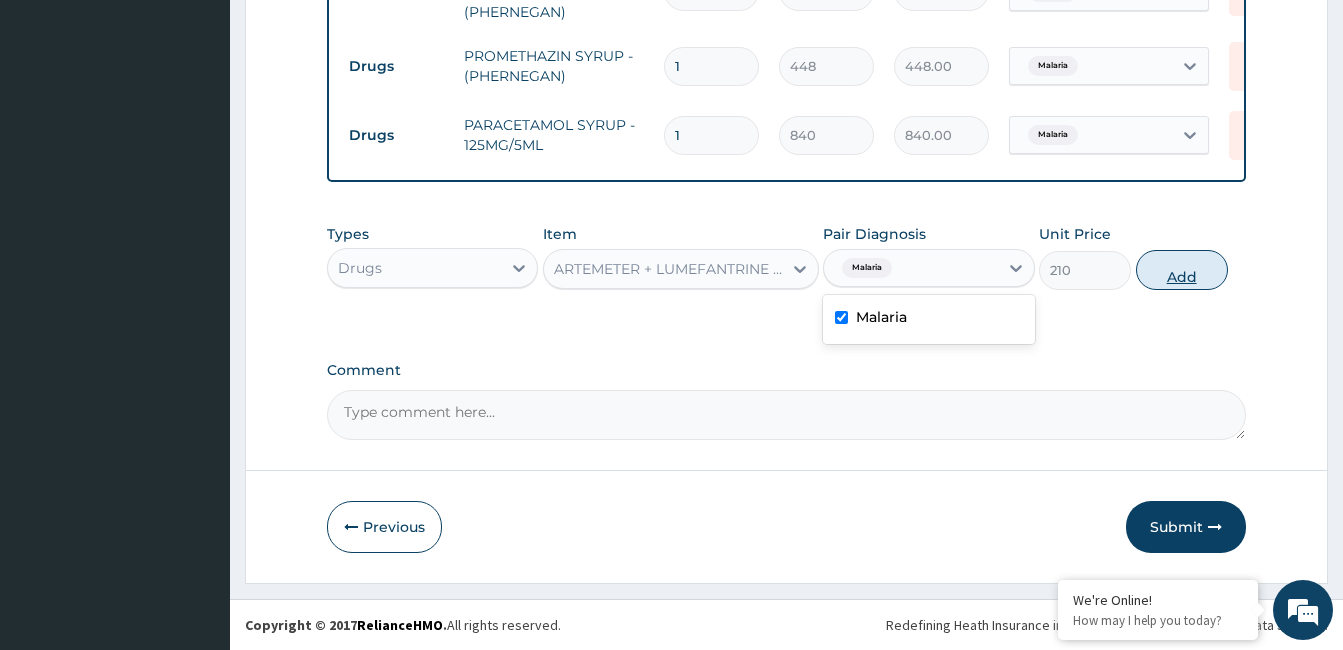 click on "Add" at bounding box center [1182, 270] 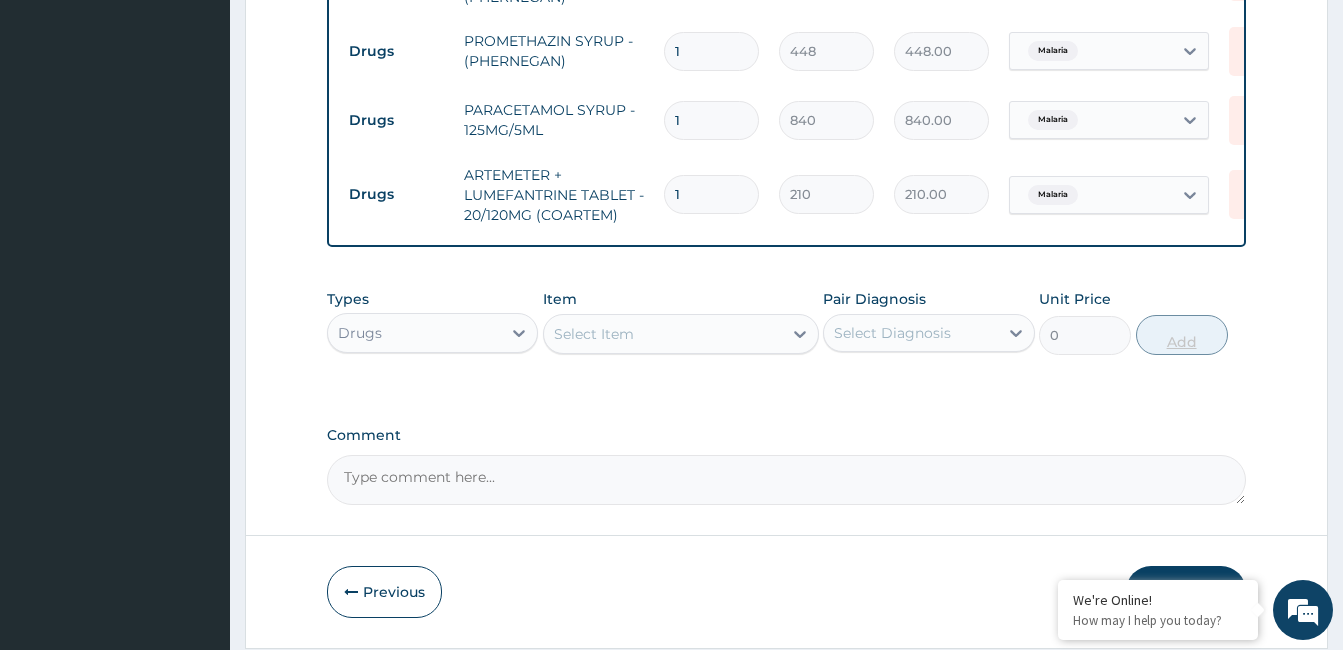 type 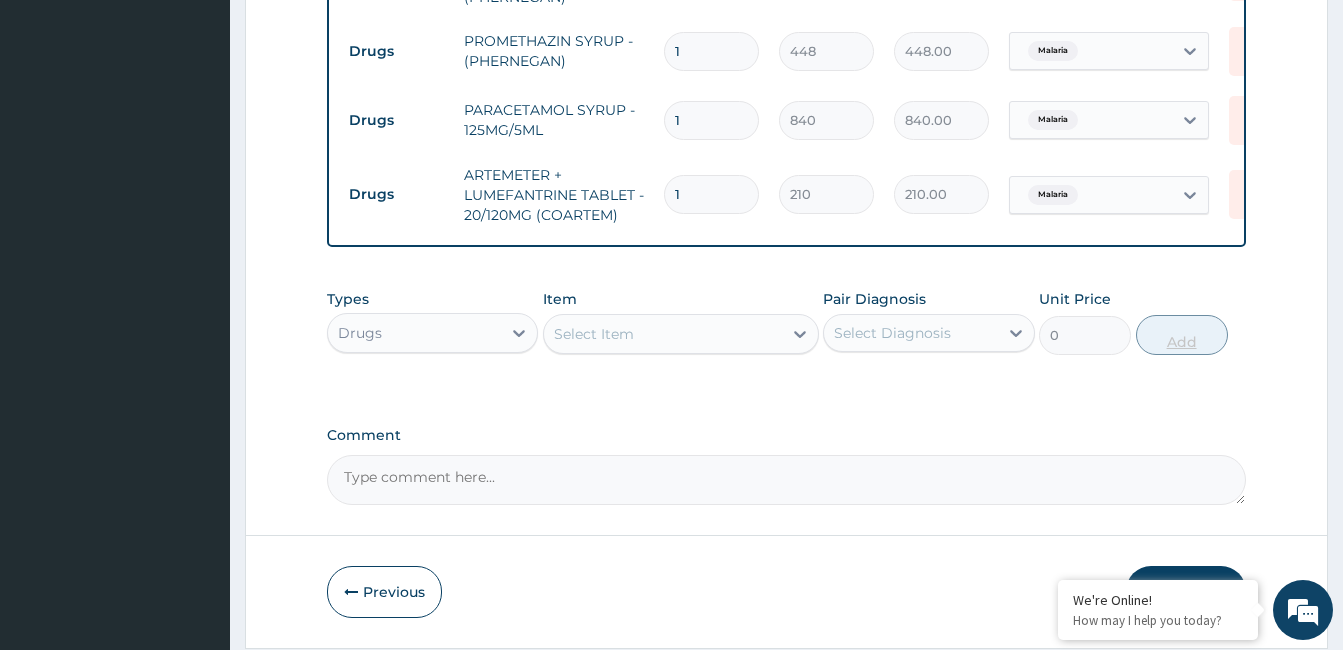 type on "0.00" 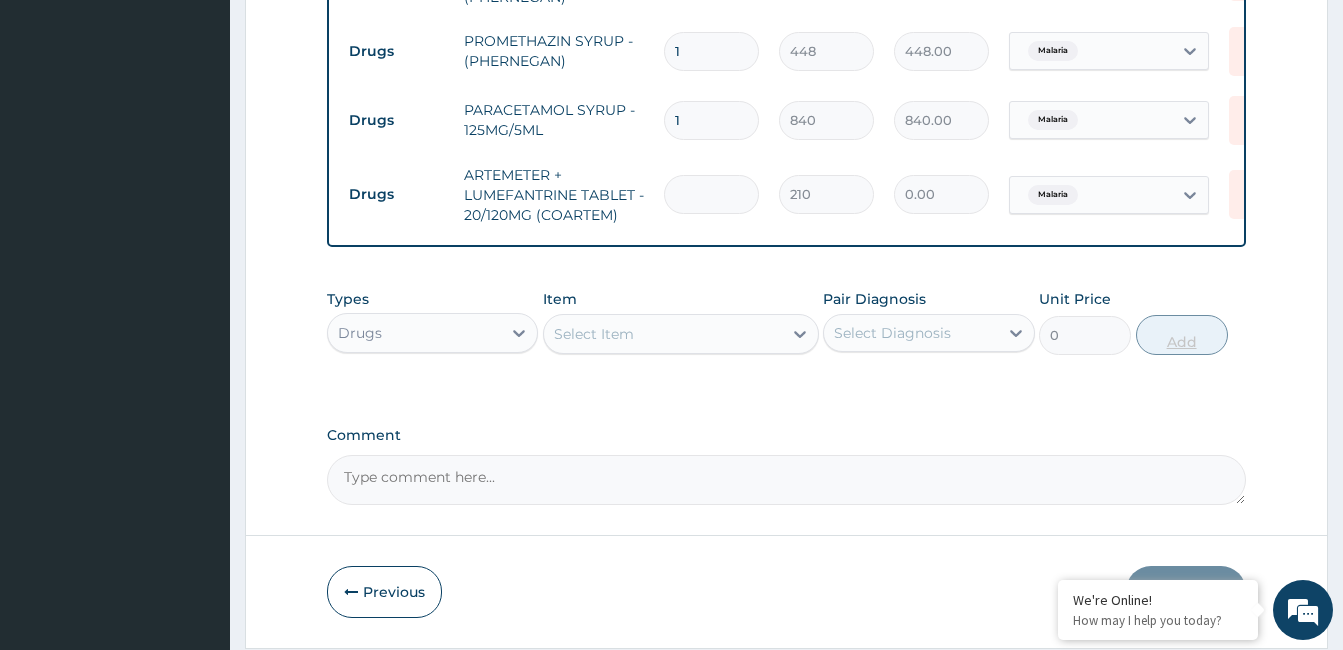 type on "6" 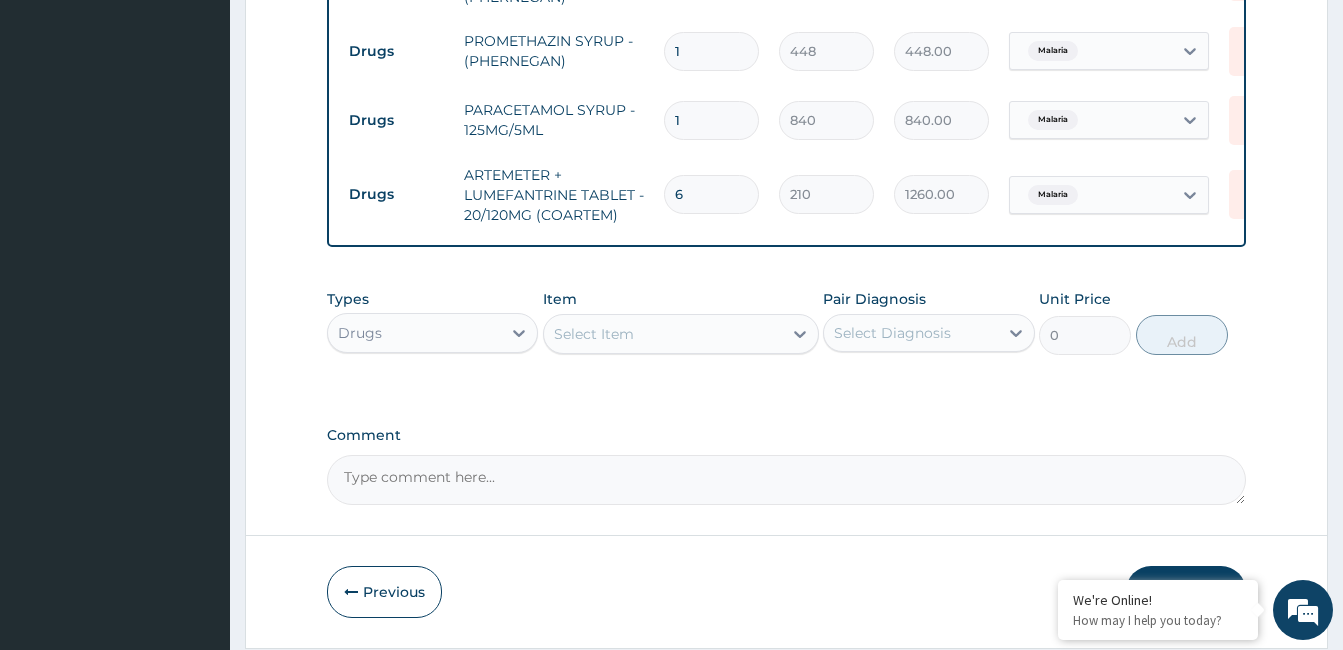 type on "6" 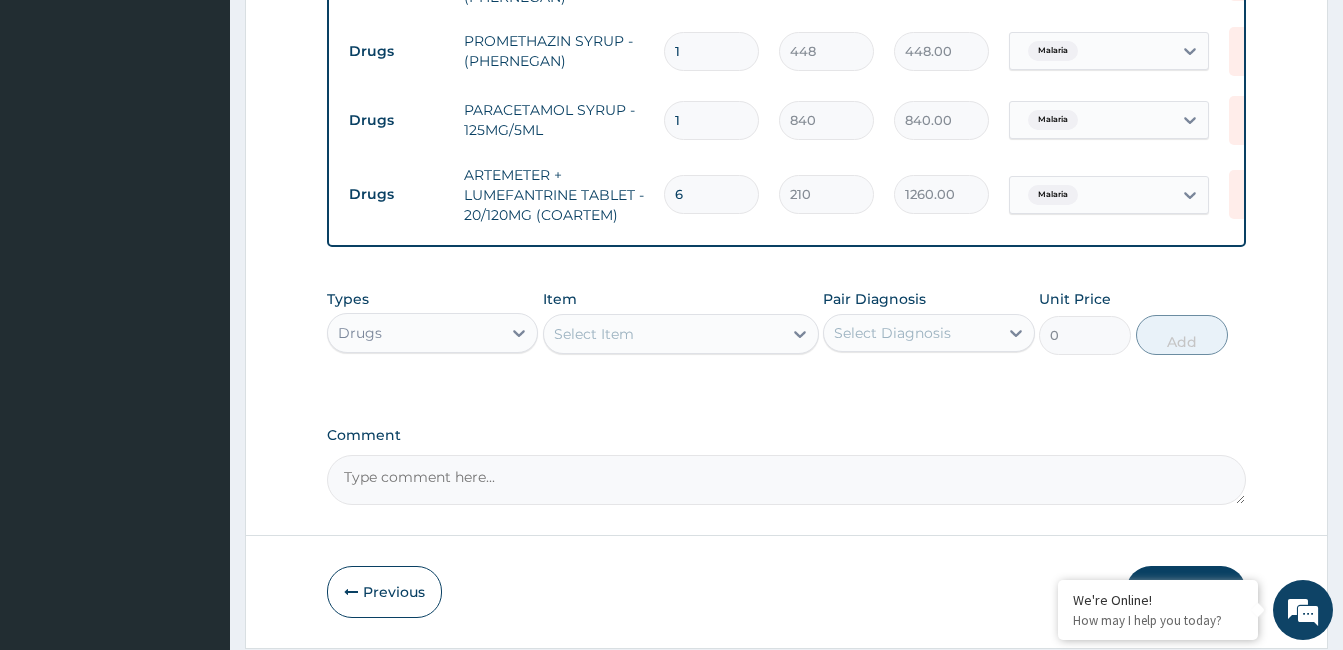 click on "Select Item" at bounding box center [663, 334] 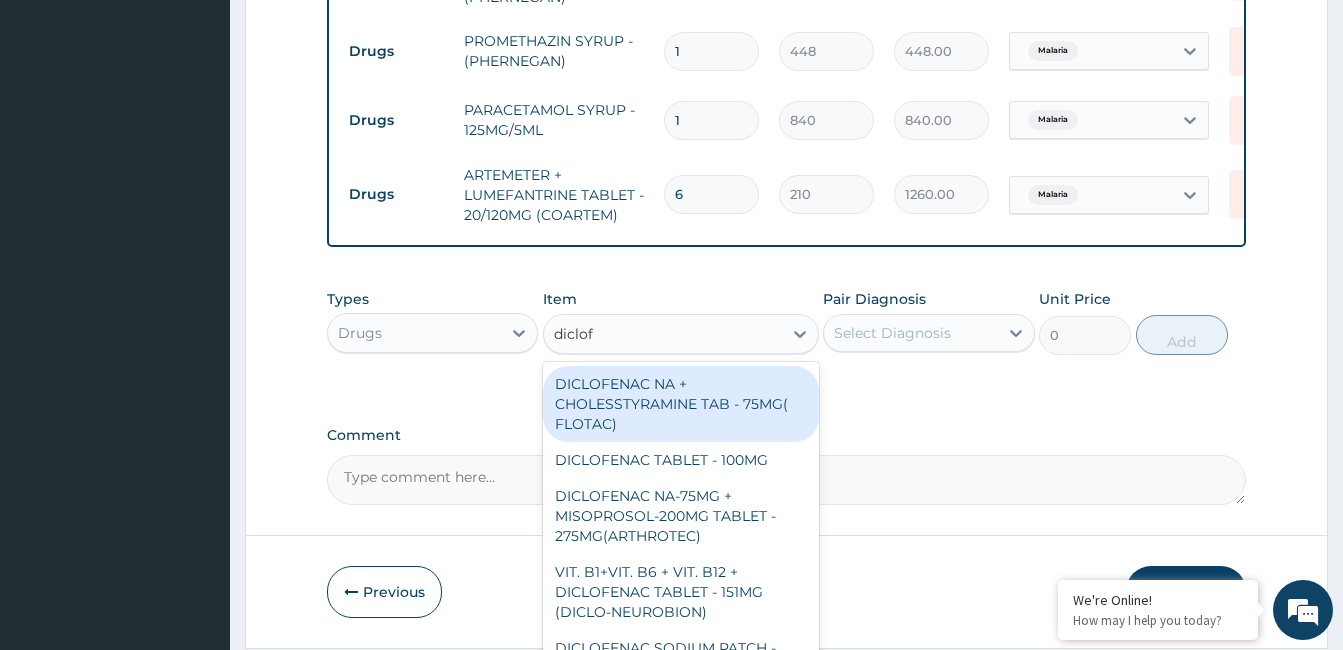 type on "diclofe" 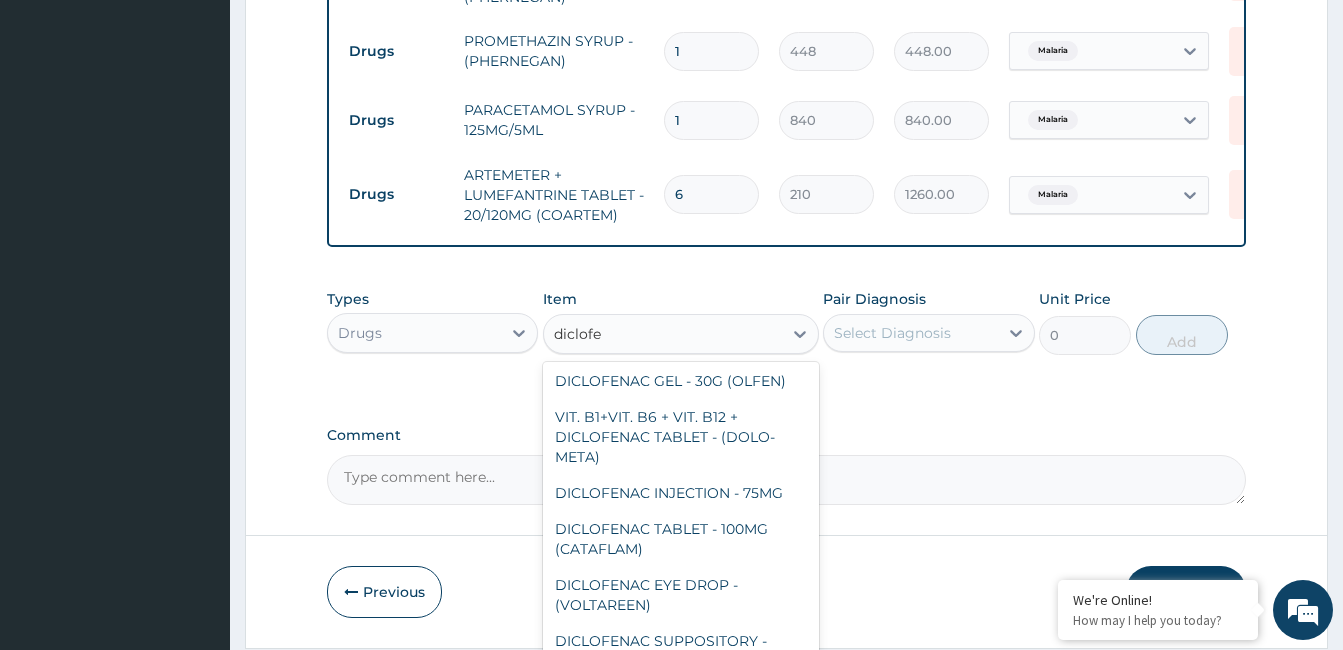 scroll, scrollTop: 381, scrollLeft: 0, axis: vertical 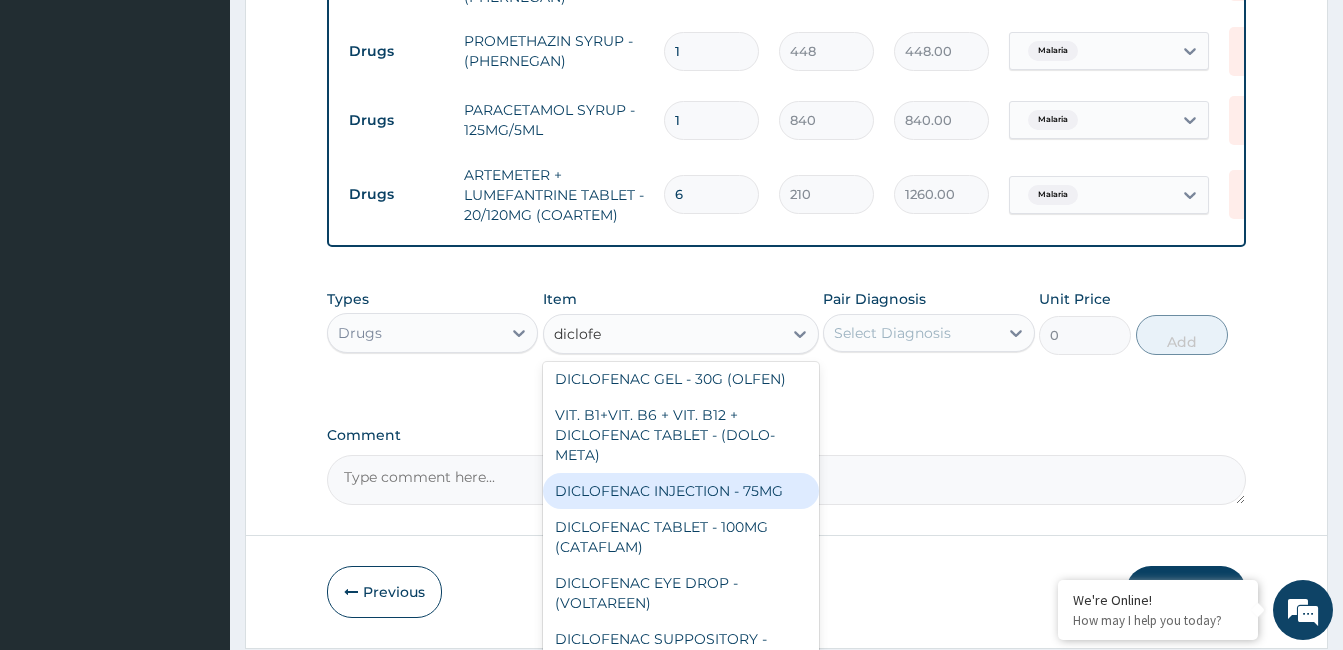 click on "DICLOFENAC INJECTION - 75MG" at bounding box center [681, 491] 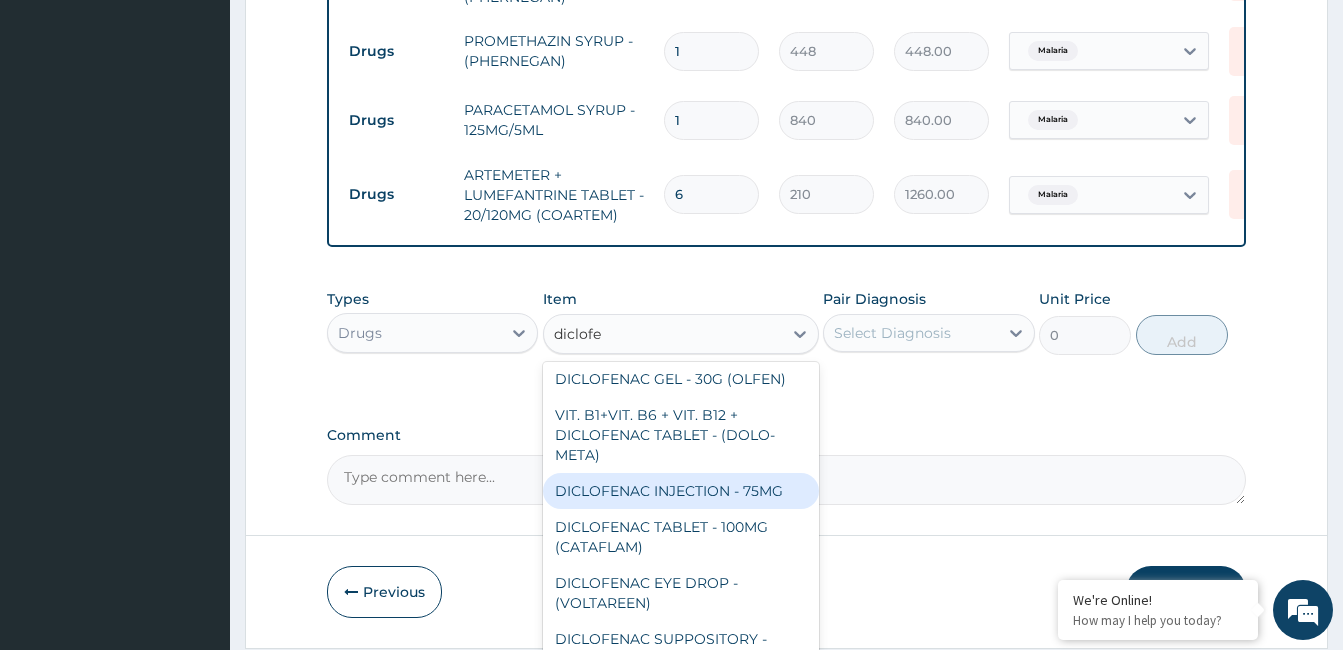 type 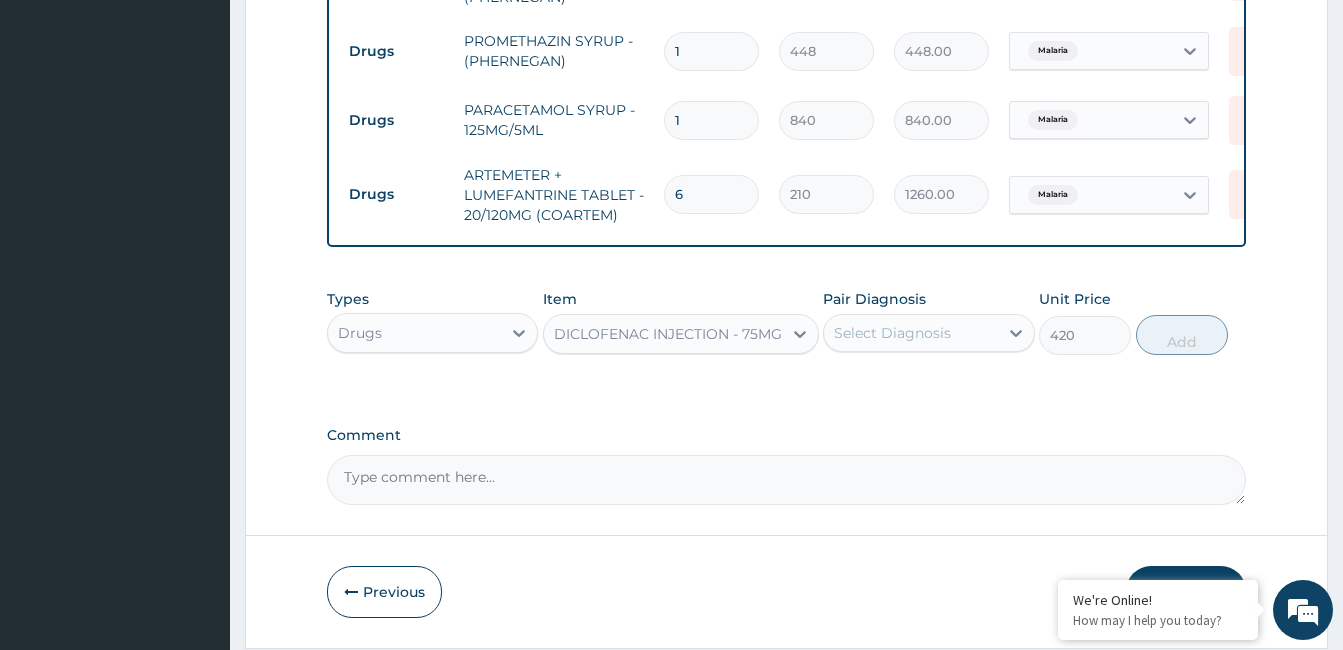 click on "Select Diagnosis" at bounding box center [892, 333] 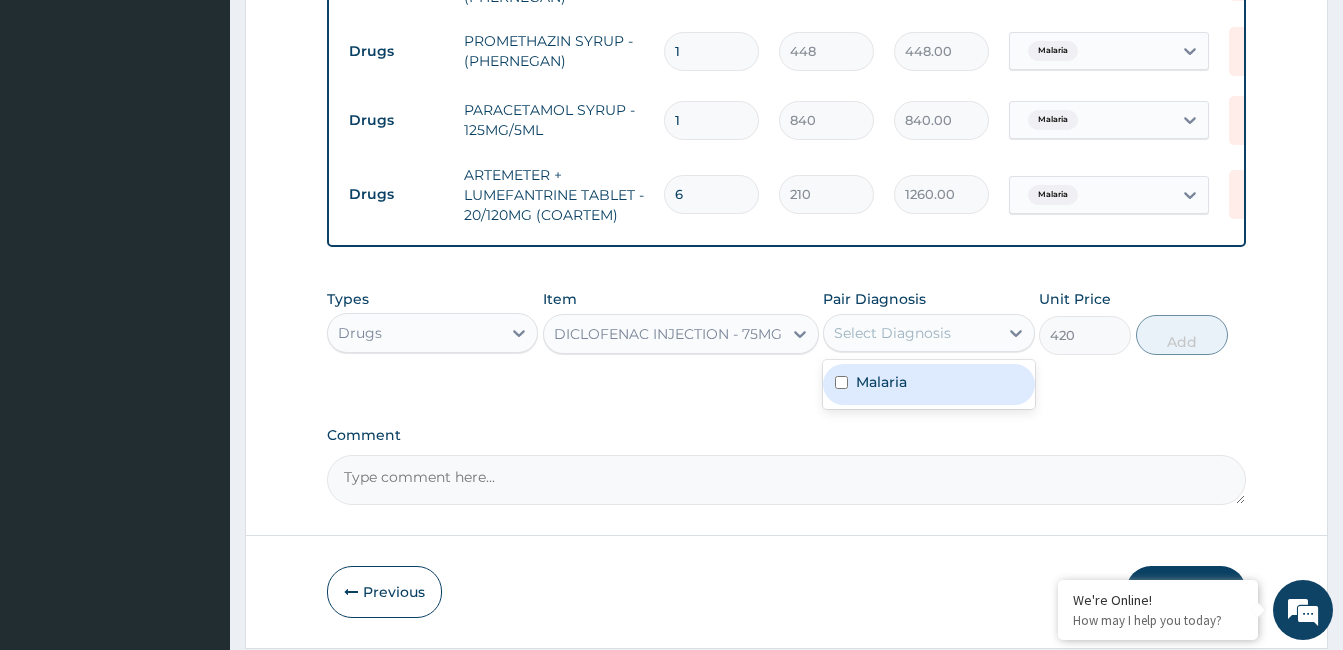 click on "Malaria" at bounding box center (928, 384) 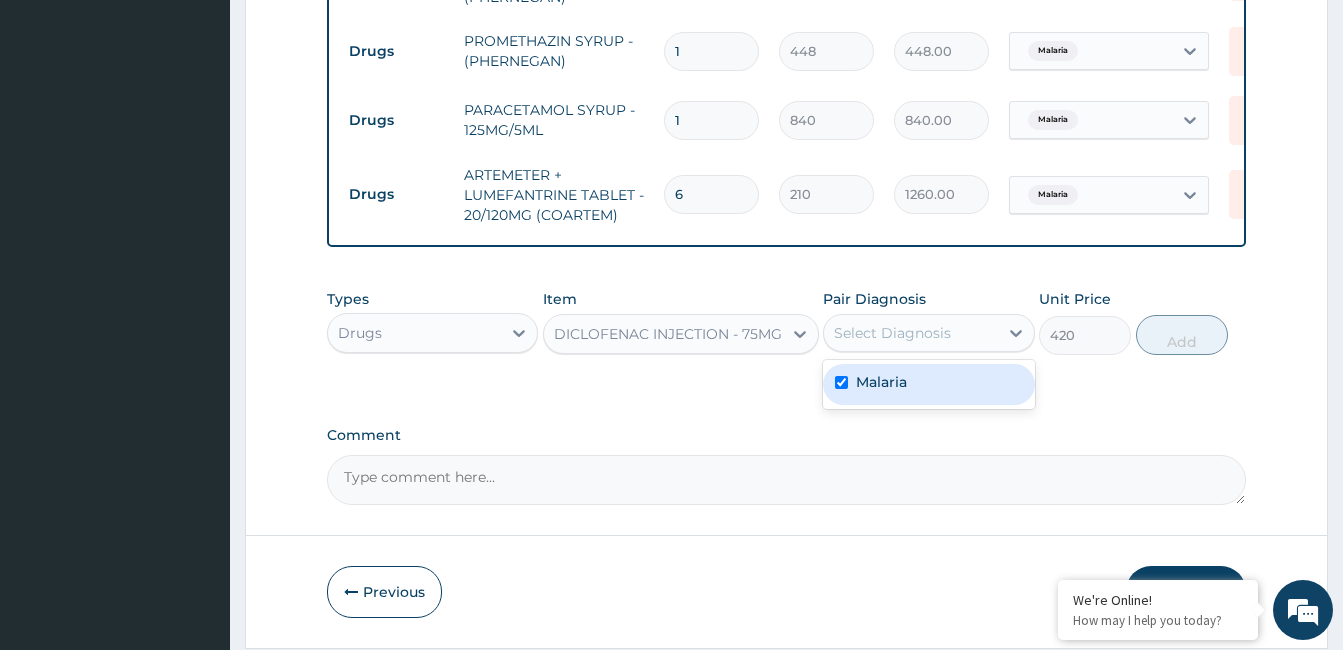 checkbox on "true" 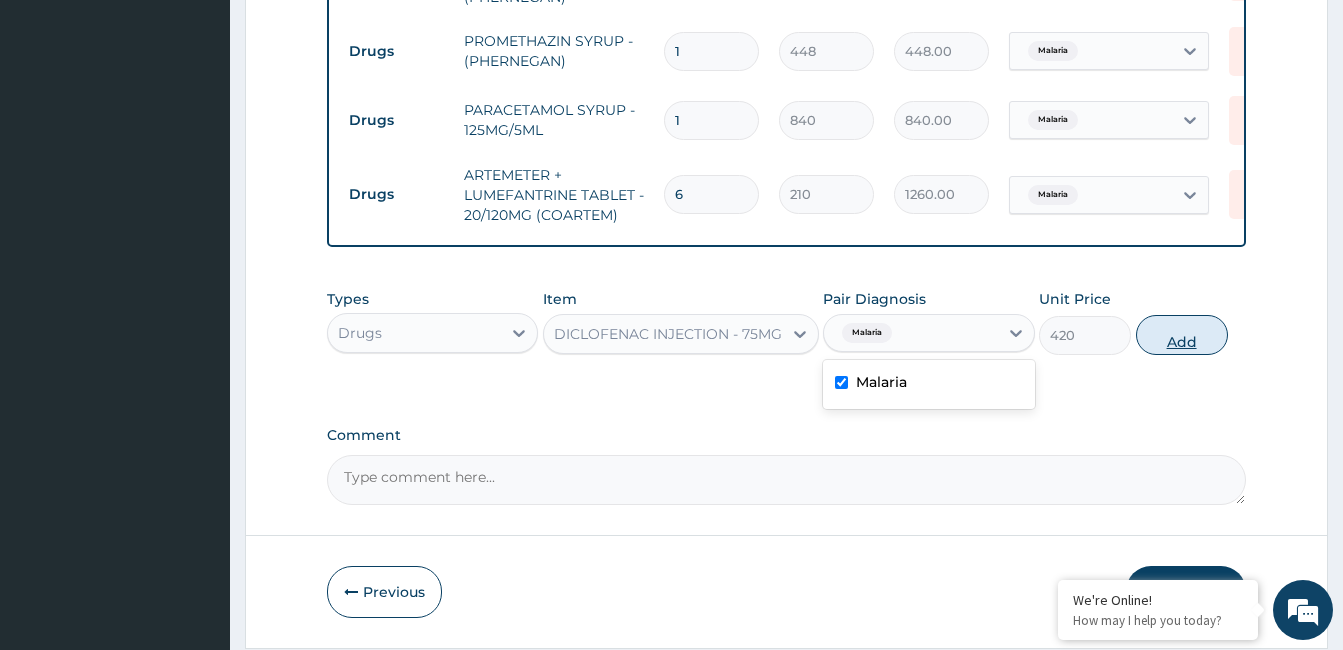 click on "Add" at bounding box center (1182, 335) 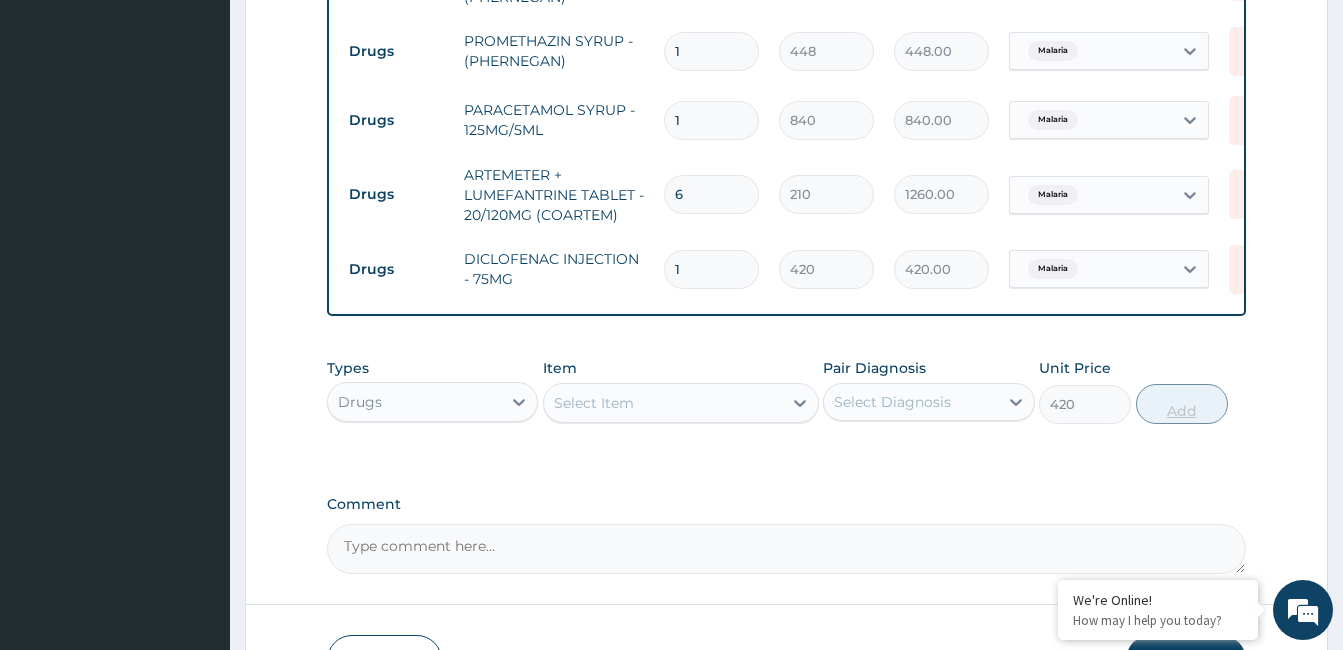 type on "0" 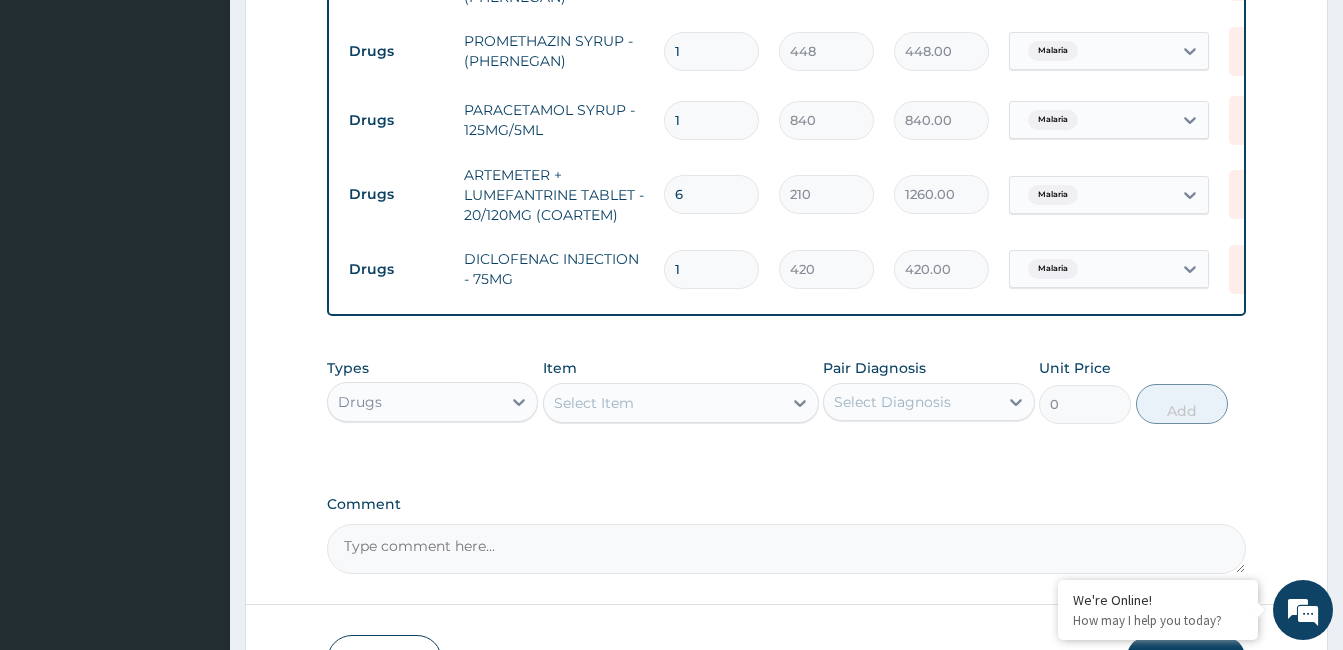 click on "Select Item" at bounding box center [663, 403] 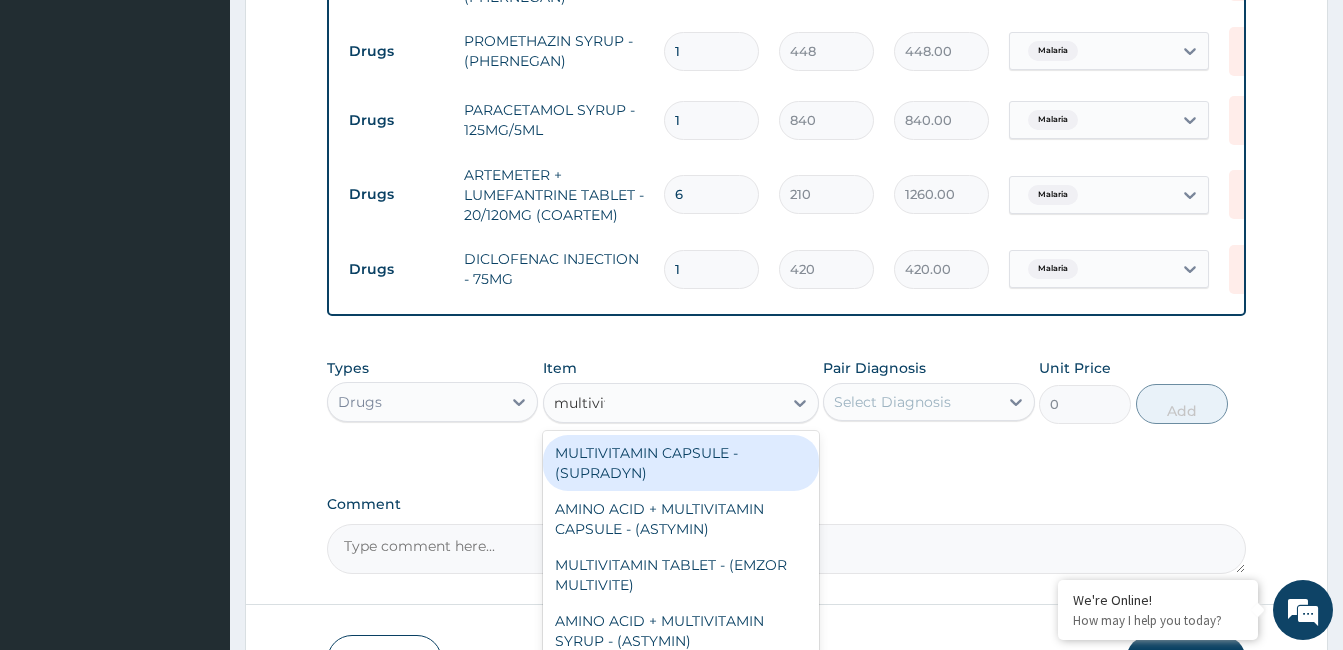 type on "multivita" 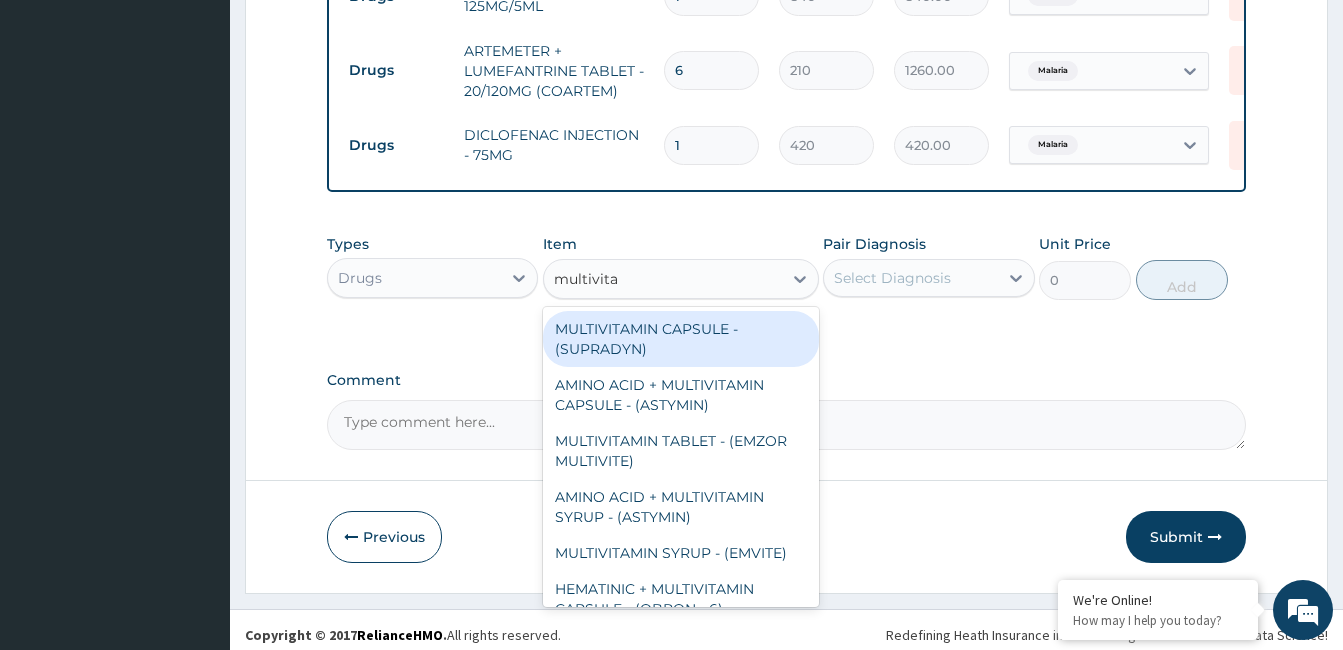 scroll, scrollTop: 1090, scrollLeft: 0, axis: vertical 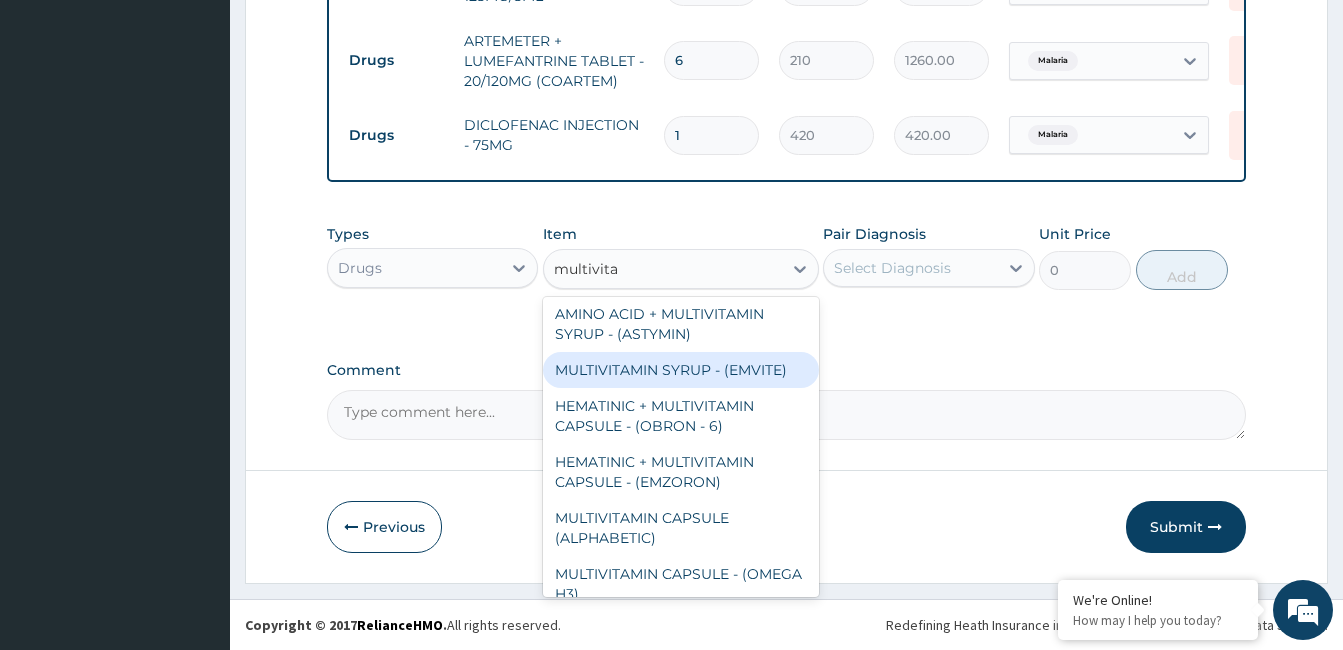 click on "MULTIVITAMIN  SYRUP - (EMVITE)" at bounding box center (681, 370) 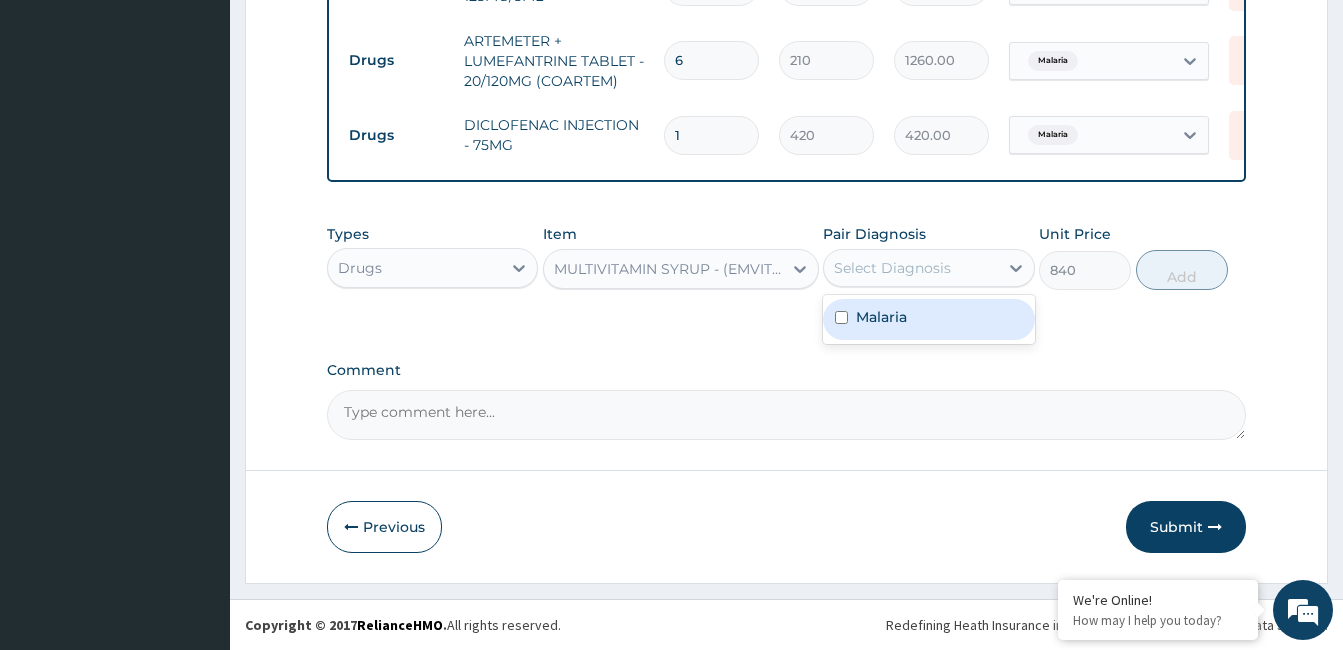 drag, startPoint x: 951, startPoint y: 264, endPoint x: 926, endPoint y: 320, distance: 61.326992 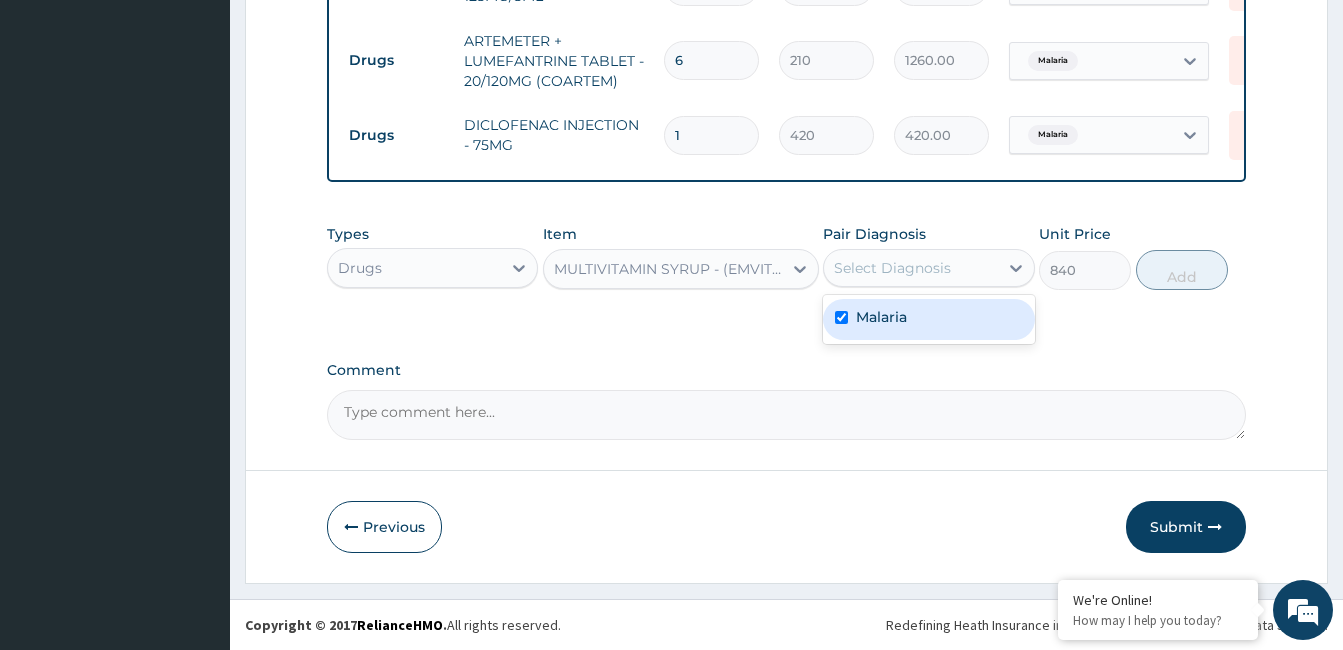 checkbox on "true" 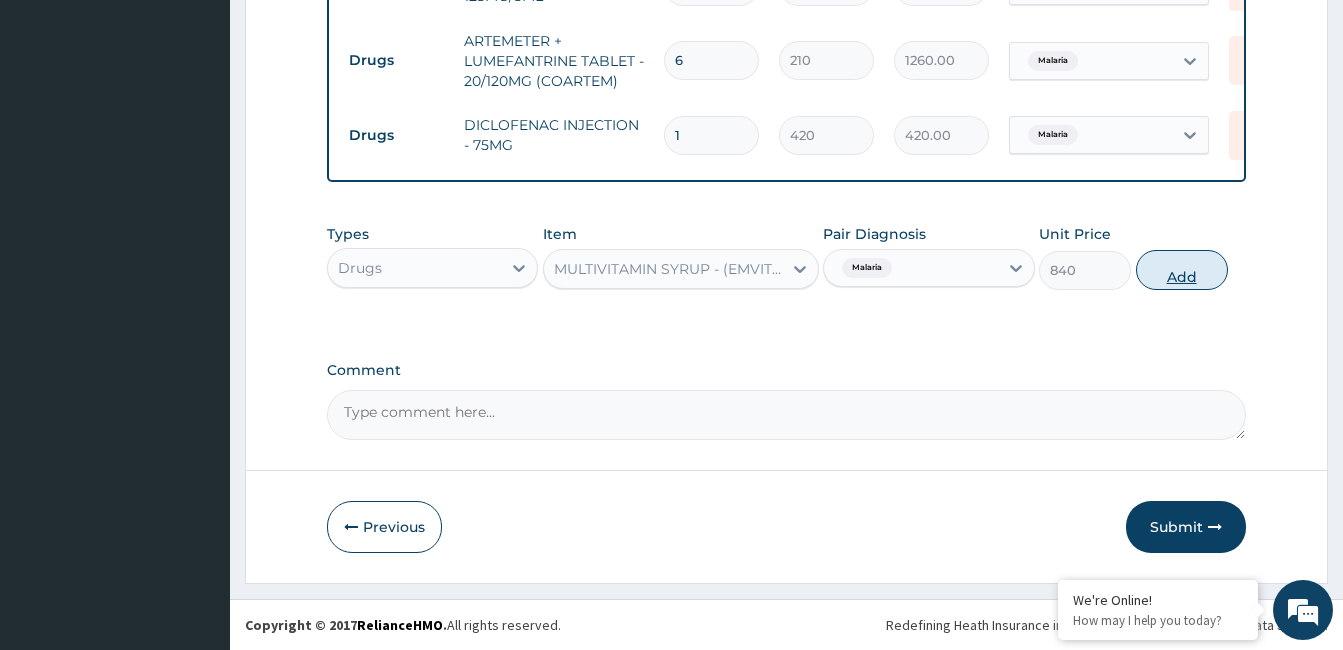 click on "Add" at bounding box center (1182, 270) 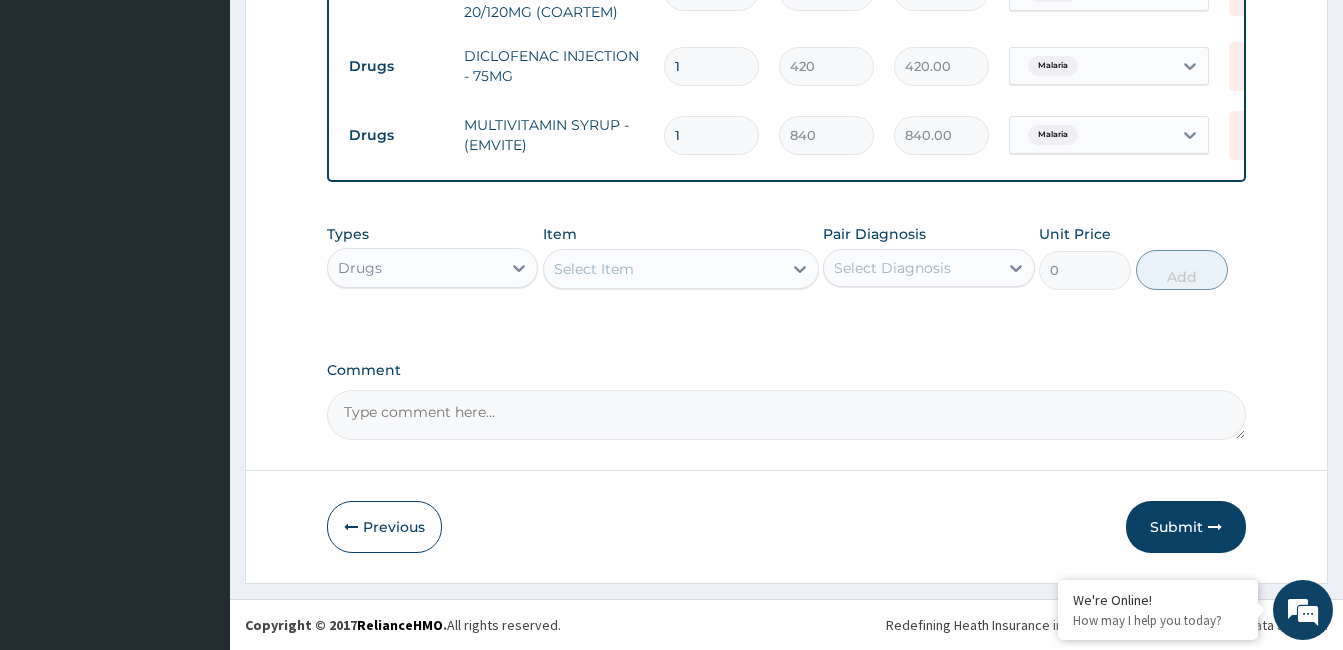 scroll, scrollTop: 1159, scrollLeft: 0, axis: vertical 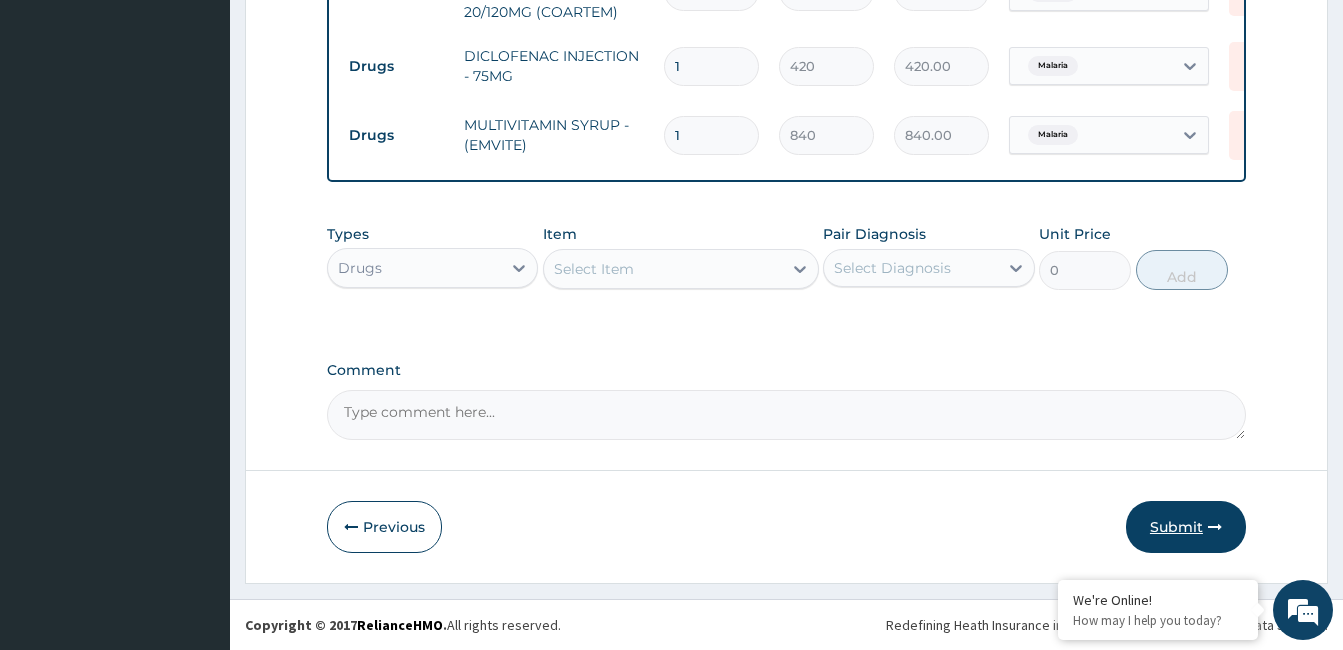 click on "Submit" at bounding box center [1186, 527] 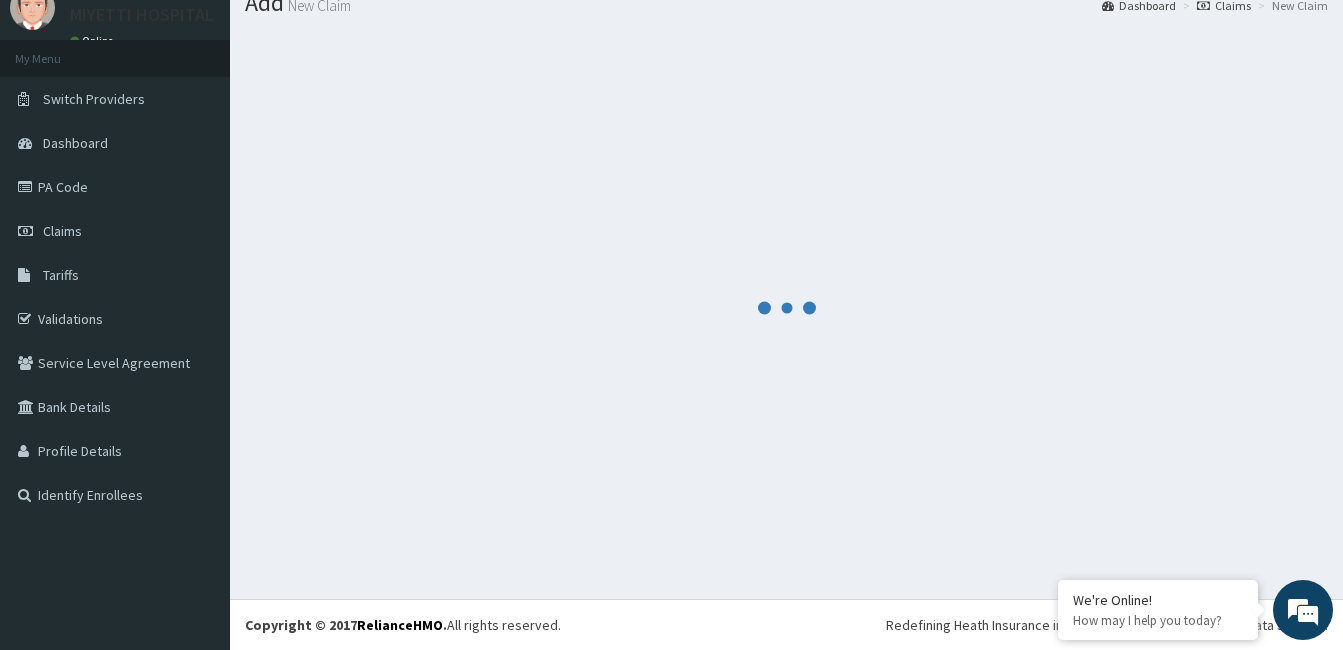 scroll, scrollTop: 1159, scrollLeft: 0, axis: vertical 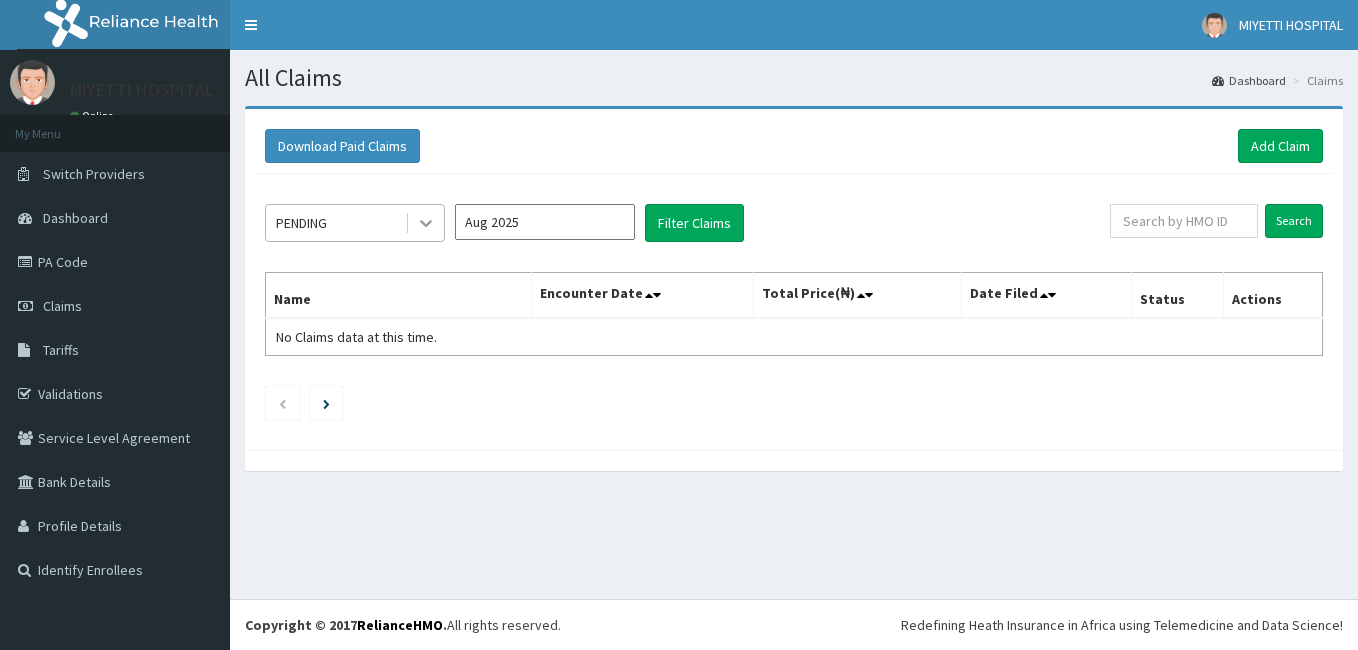 click 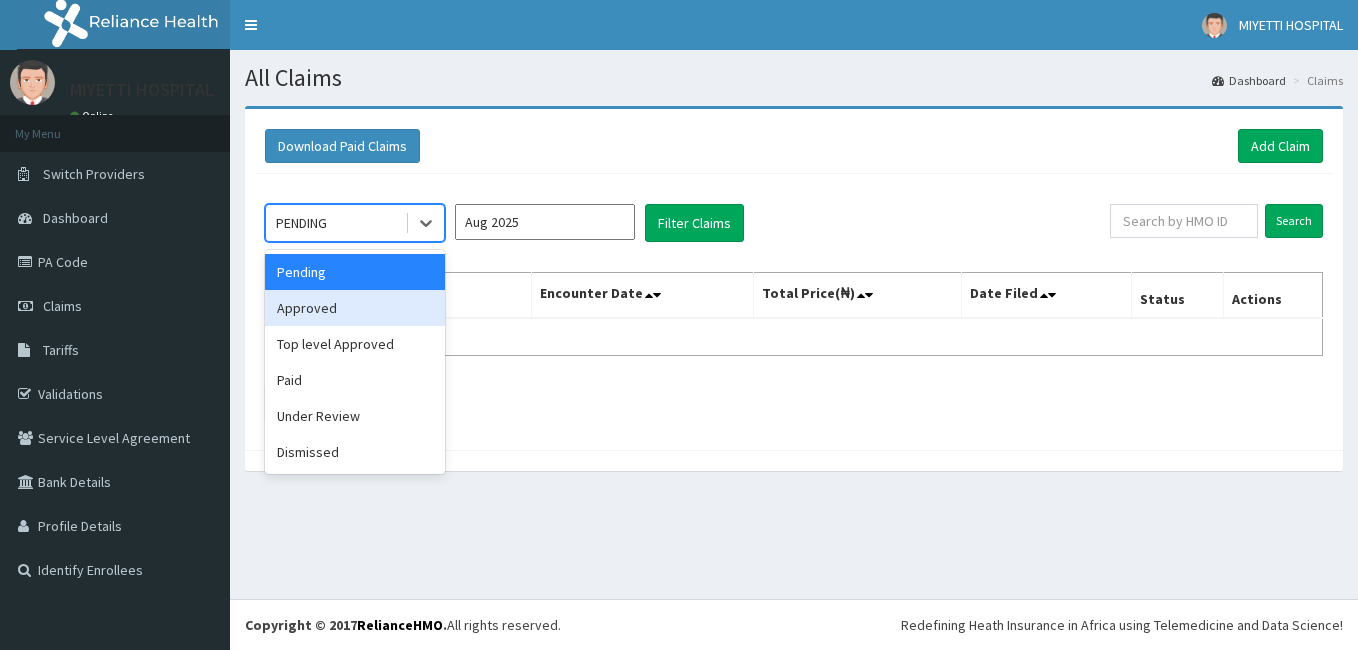 click on "Approved" at bounding box center (355, 308) 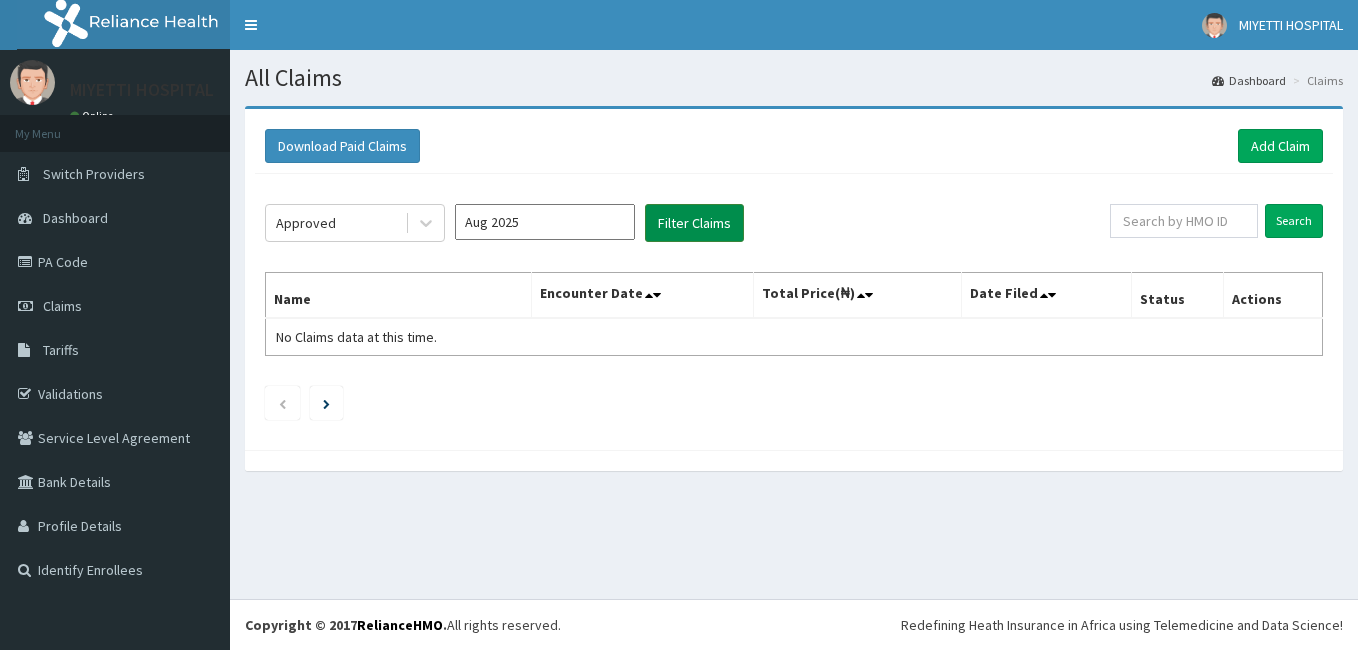 click on "Filter Claims" at bounding box center (694, 223) 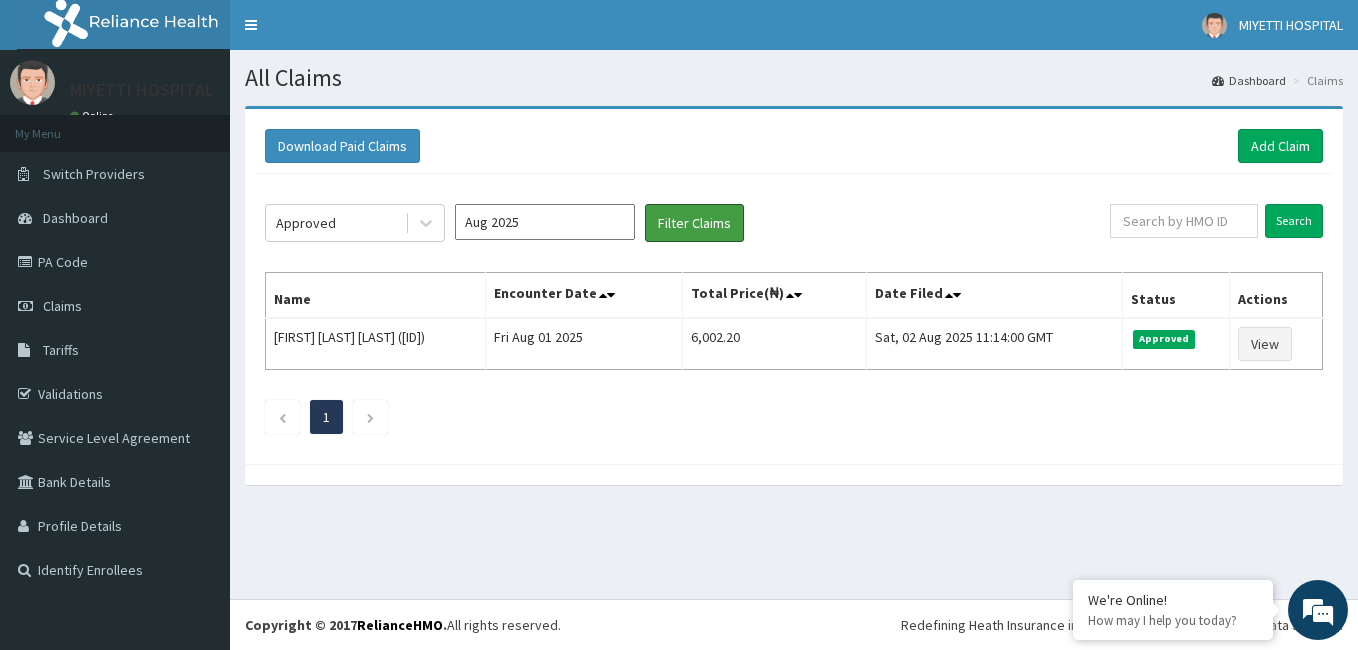 scroll, scrollTop: 0, scrollLeft: 0, axis: both 